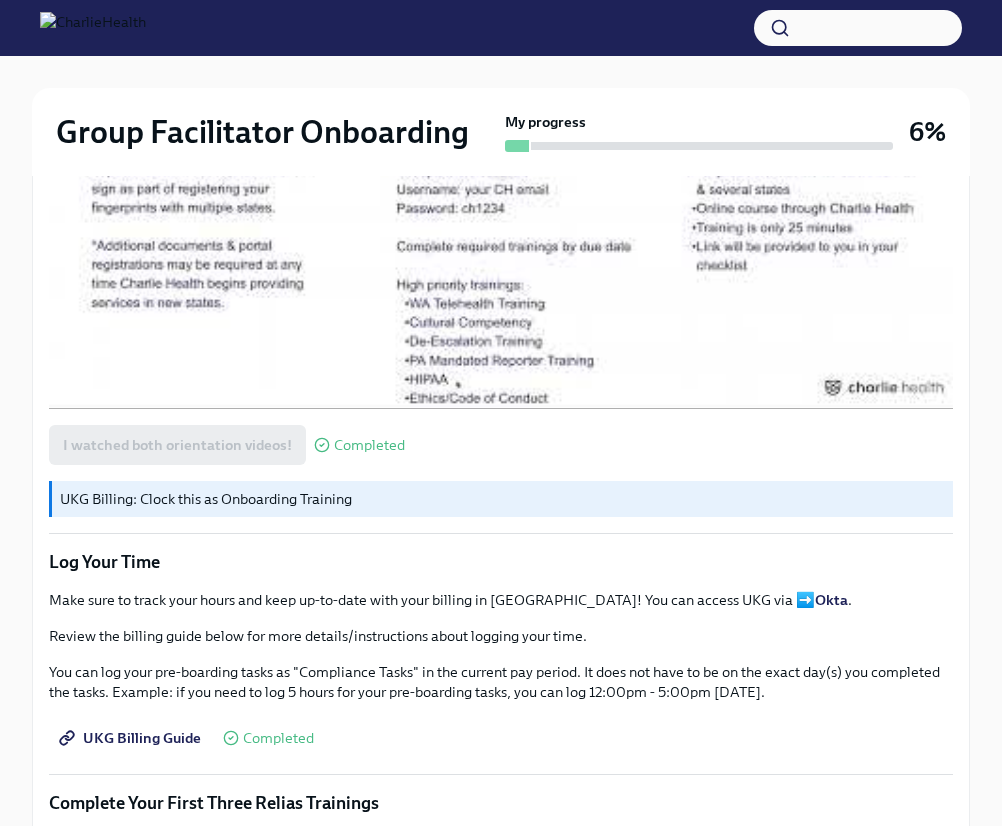 scroll, scrollTop: 1990, scrollLeft: 0, axis: vertical 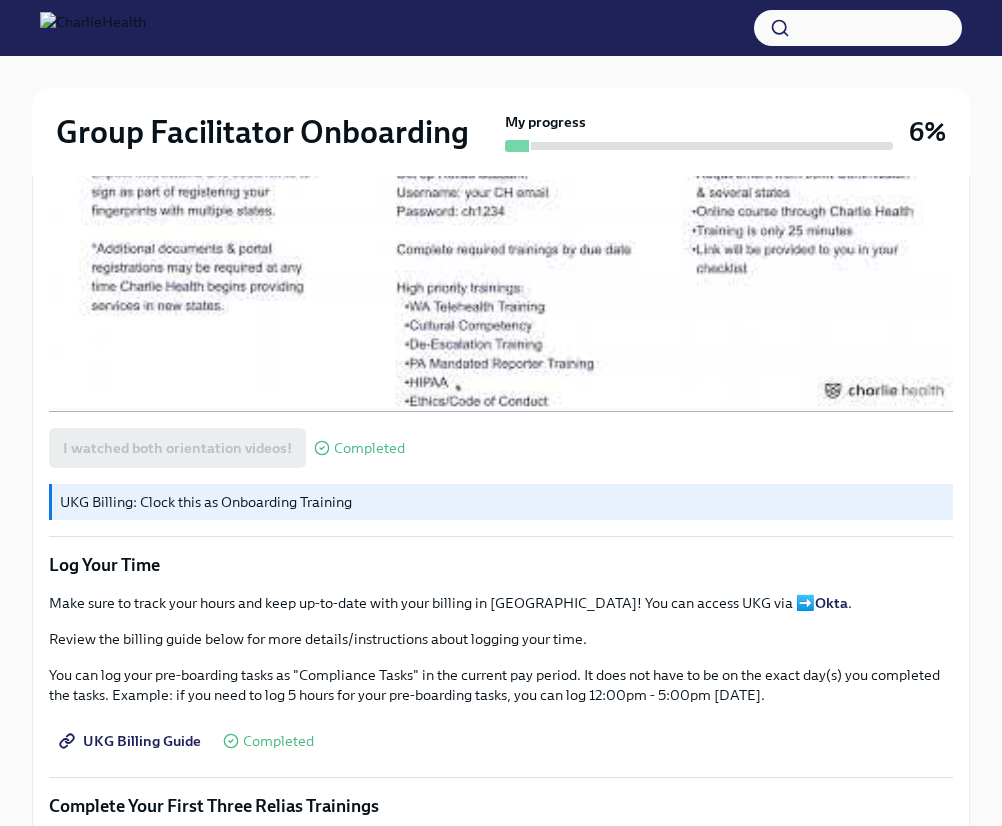 click at bounding box center (501, 157) 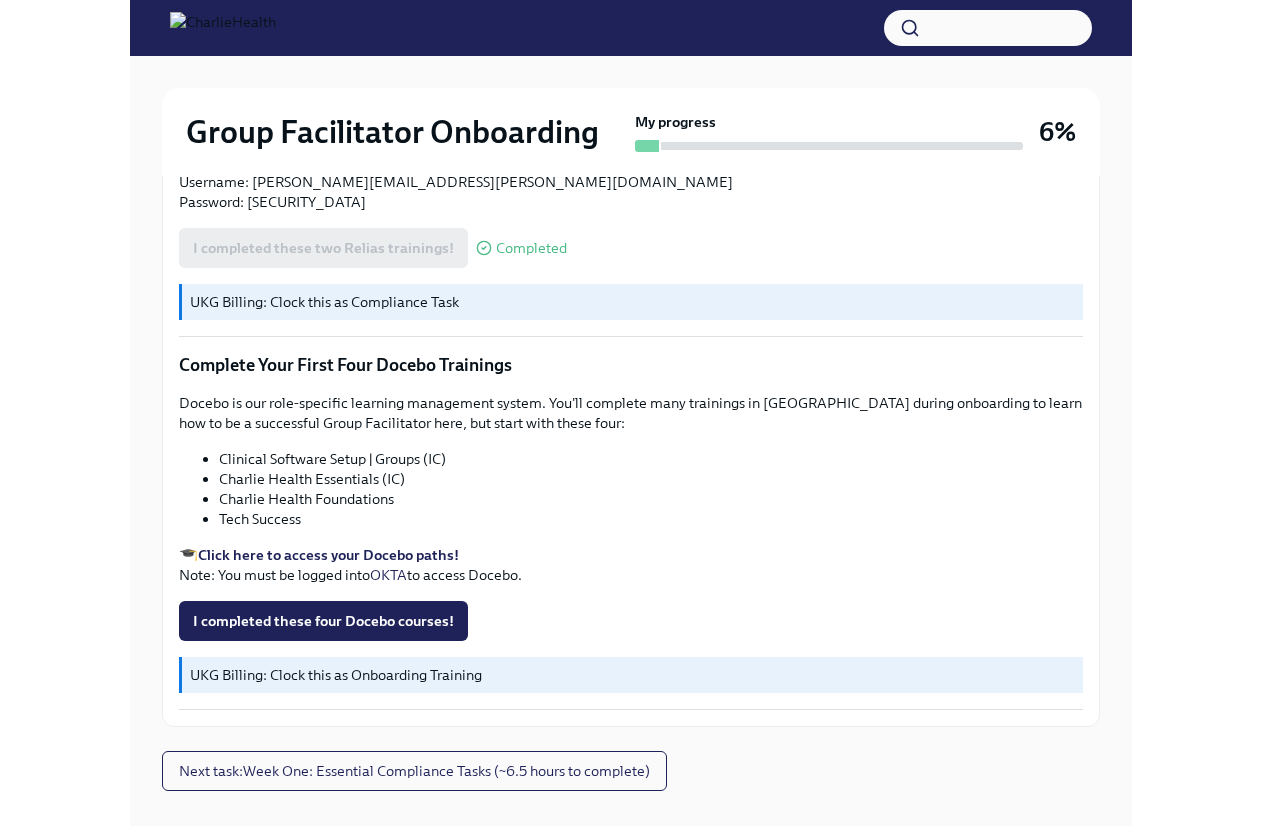 scroll, scrollTop: 34, scrollLeft: 0, axis: vertical 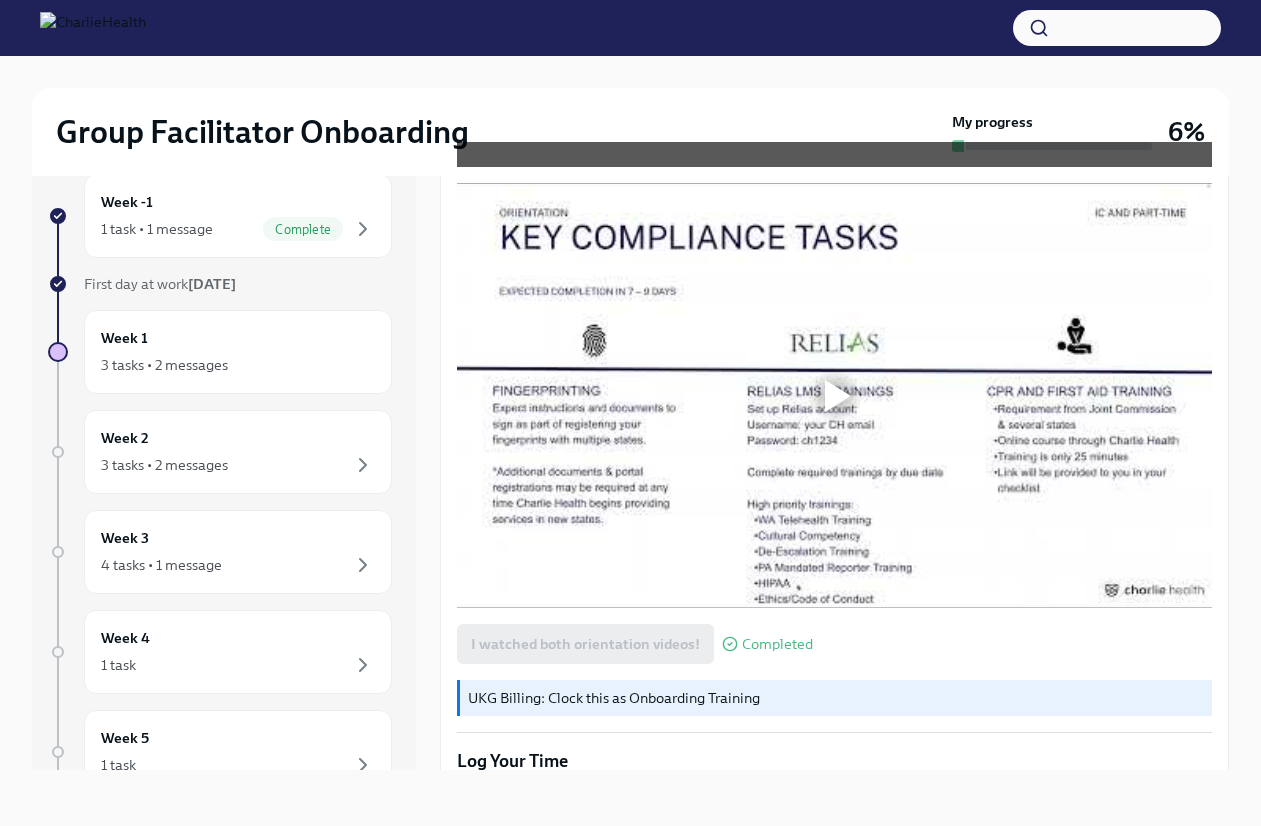 click at bounding box center [835, 396] 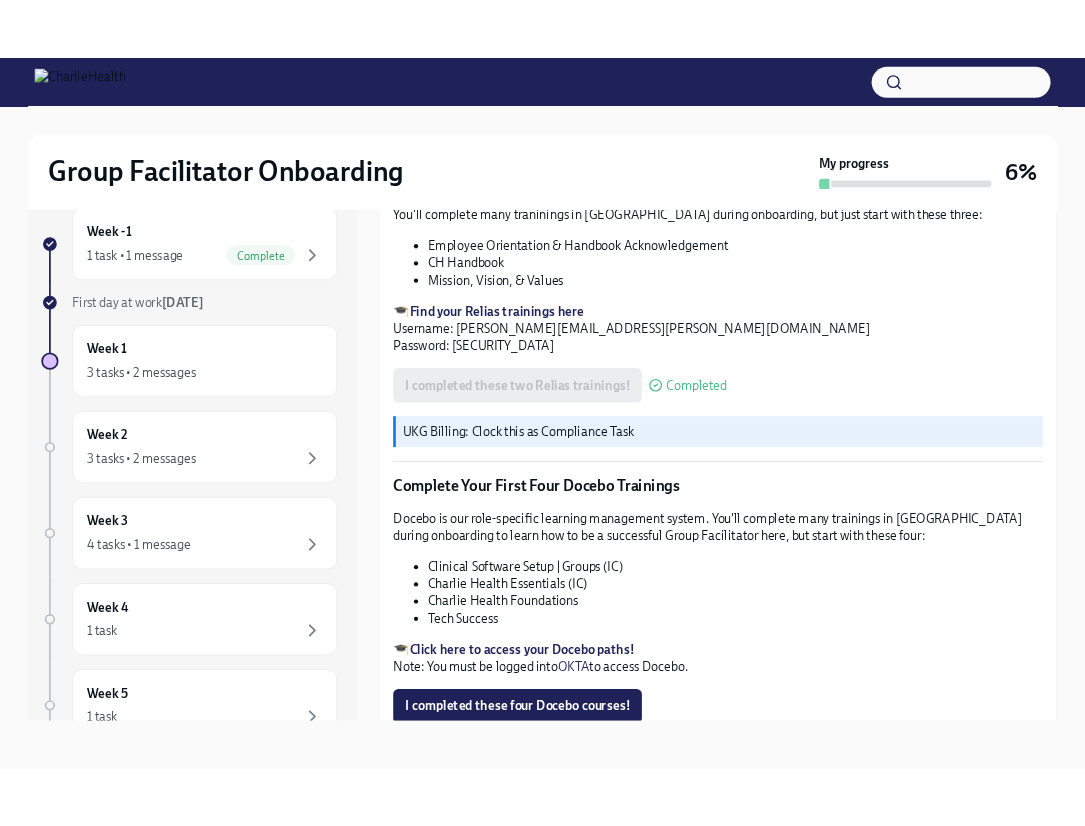 scroll, scrollTop: 2344, scrollLeft: 0, axis: vertical 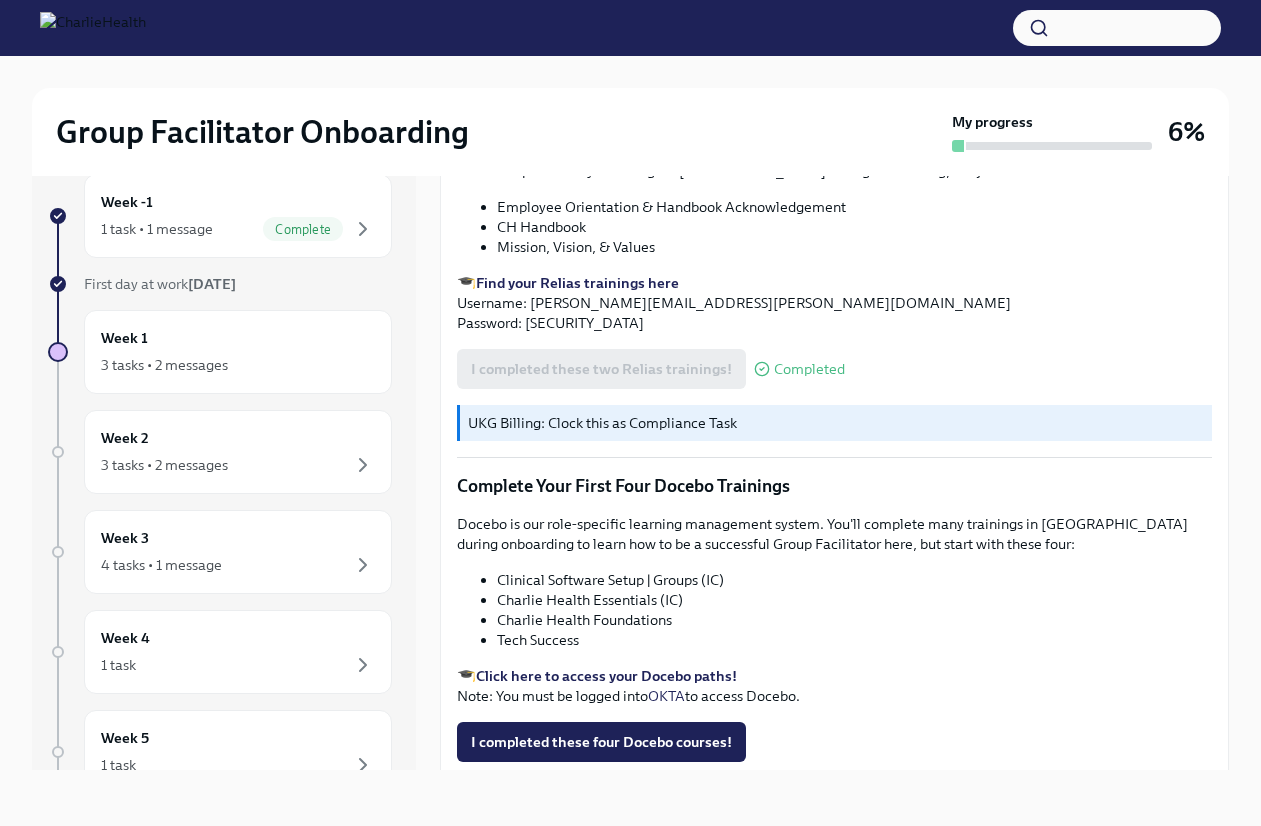 click on "Click here to access your Docebo paths!" at bounding box center [606, 676] 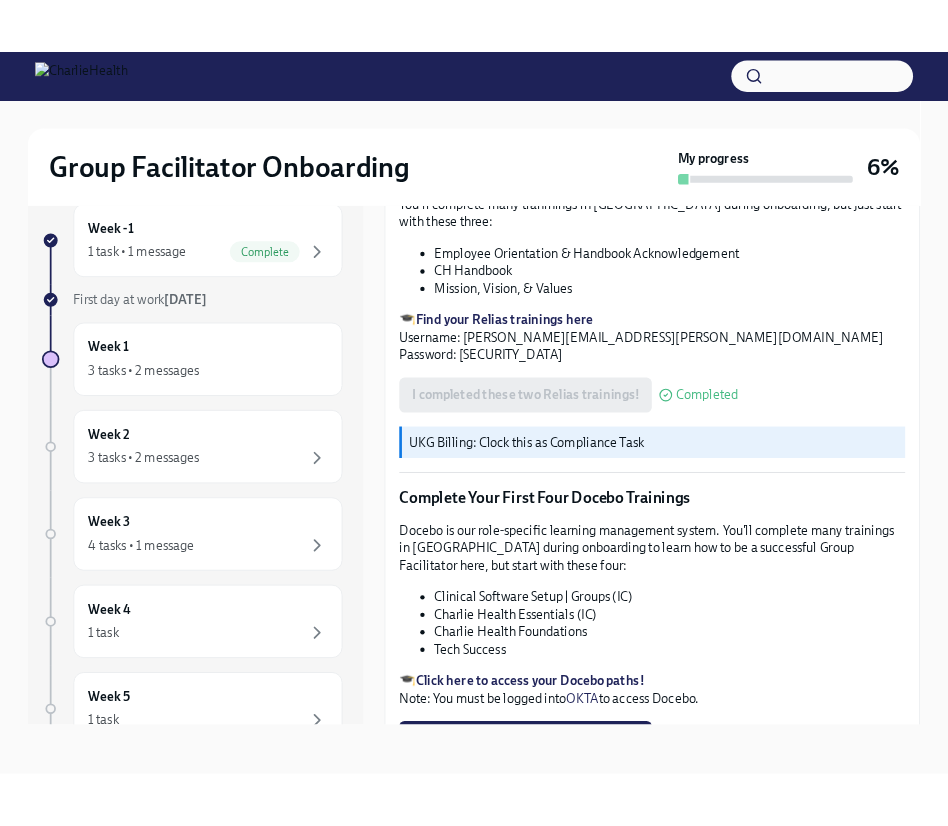 scroll, scrollTop: 2318, scrollLeft: 0, axis: vertical 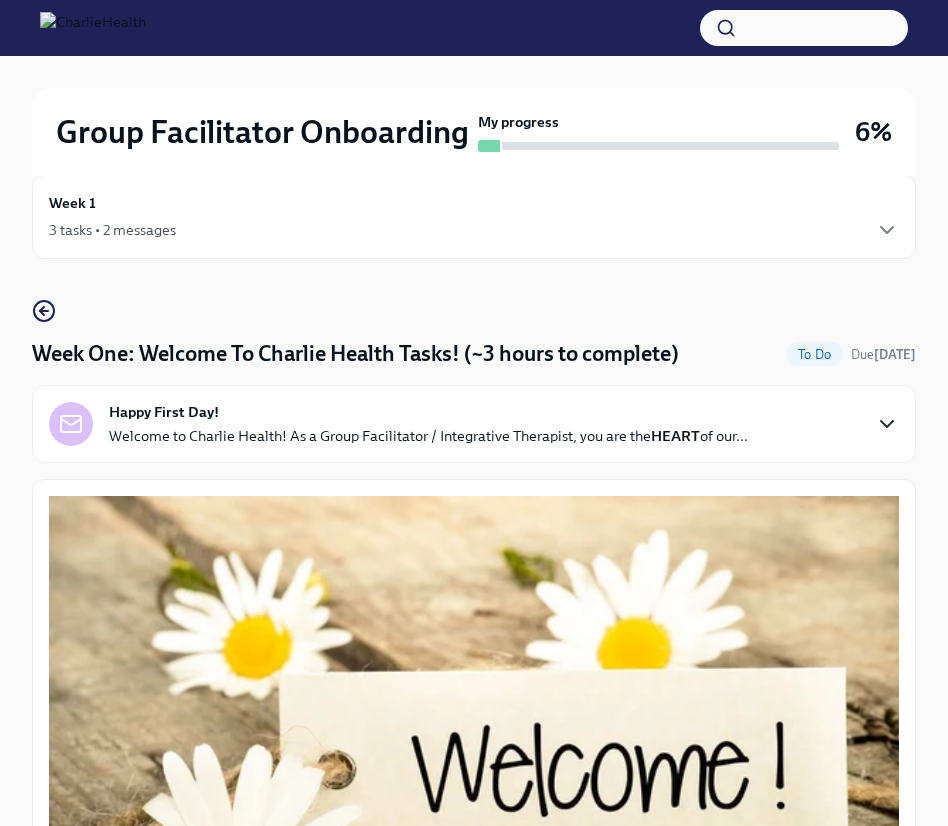 click 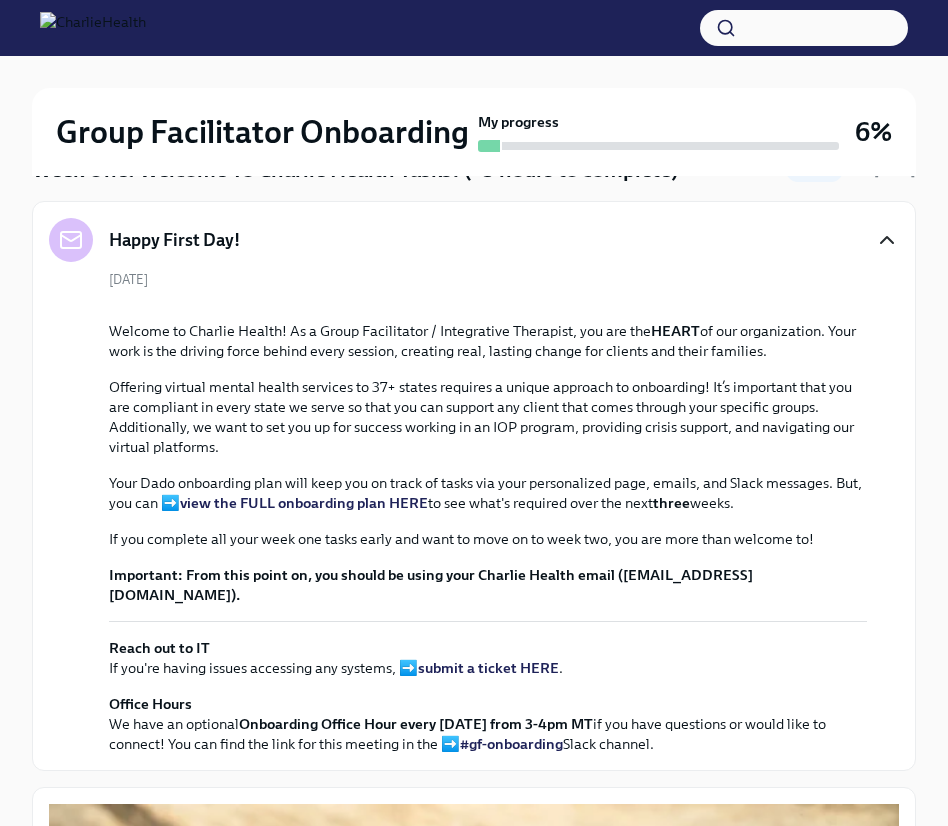 scroll, scrollTop: 0, scrollLeft: 0, axis: both 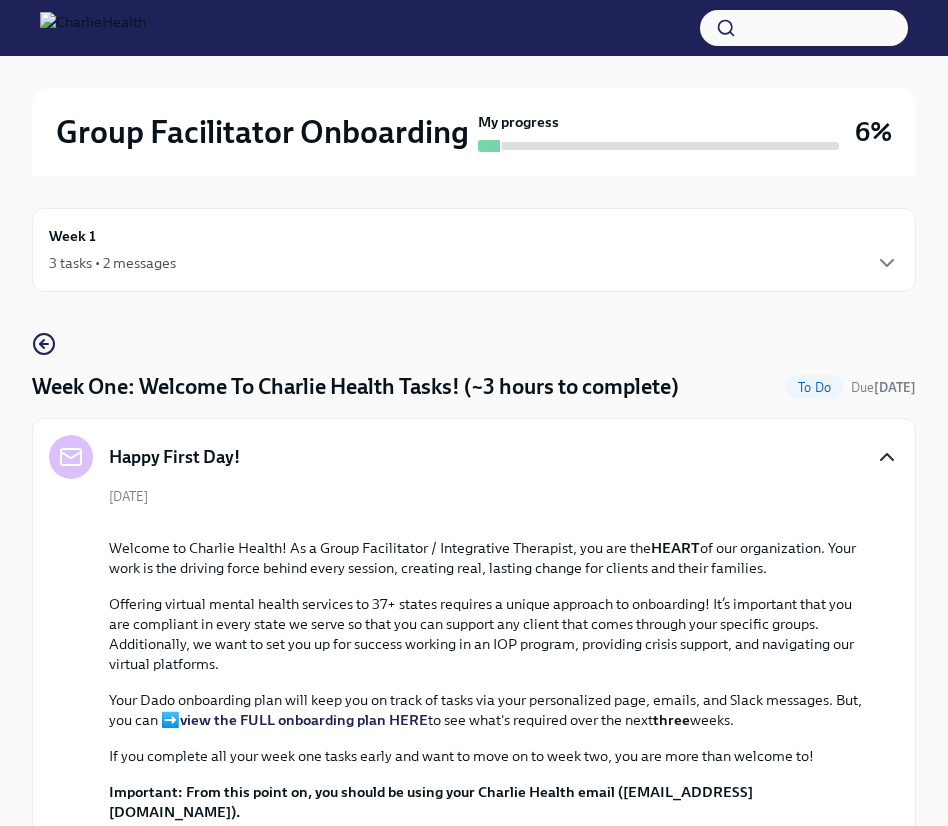 click 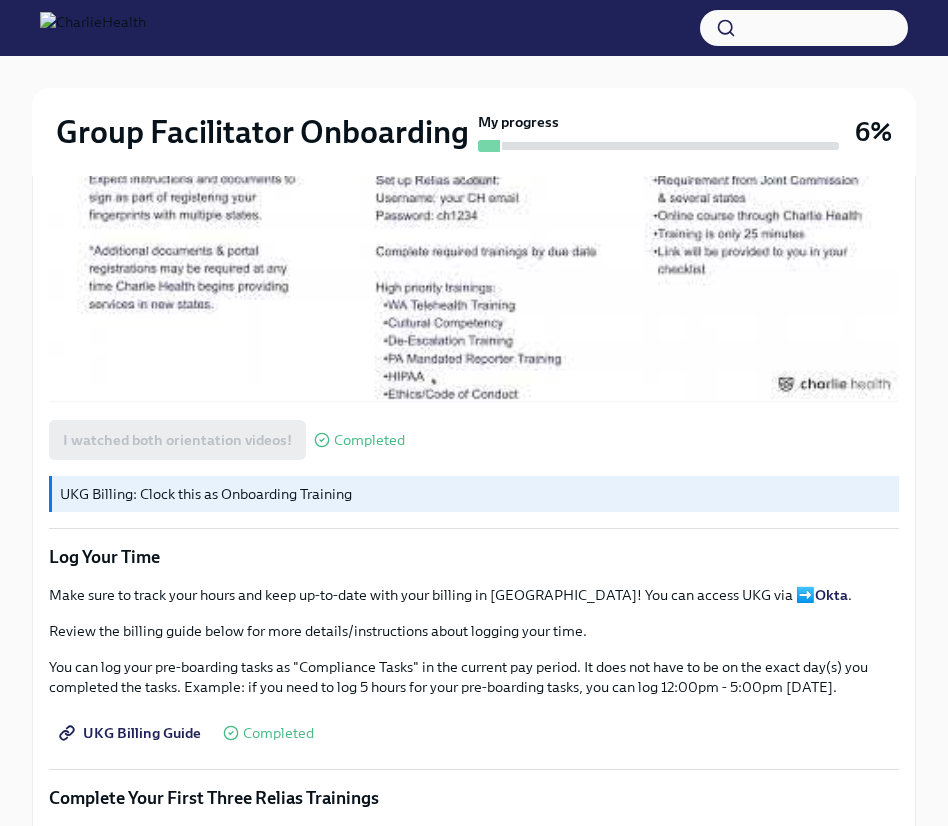 scroll, scrollTop: 2026, scrollLeft: 0, axis: vertical 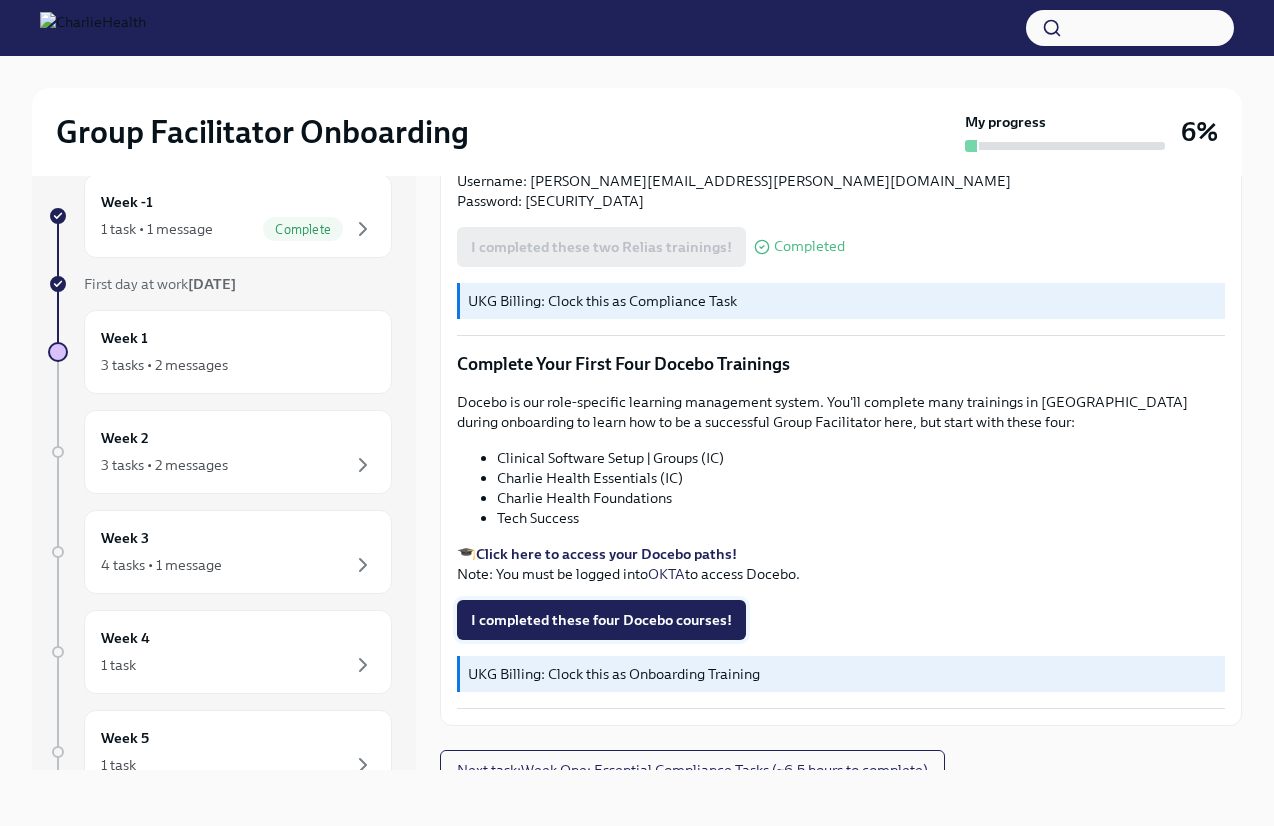 click on "I completed these four Docebo courses!" at bounding box center [601, 620] 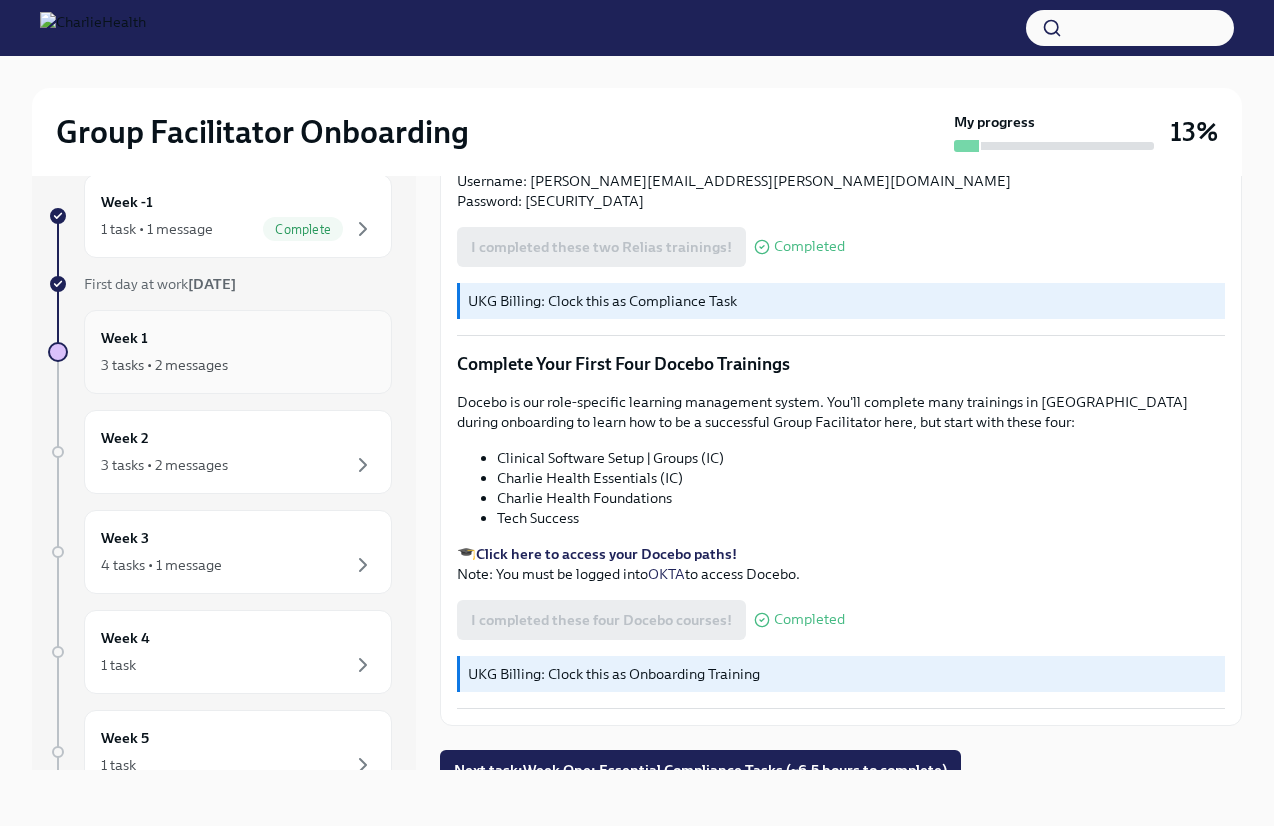 click on "Week 1 3 tasks • 2 messages" at bounding box center (238, 352) 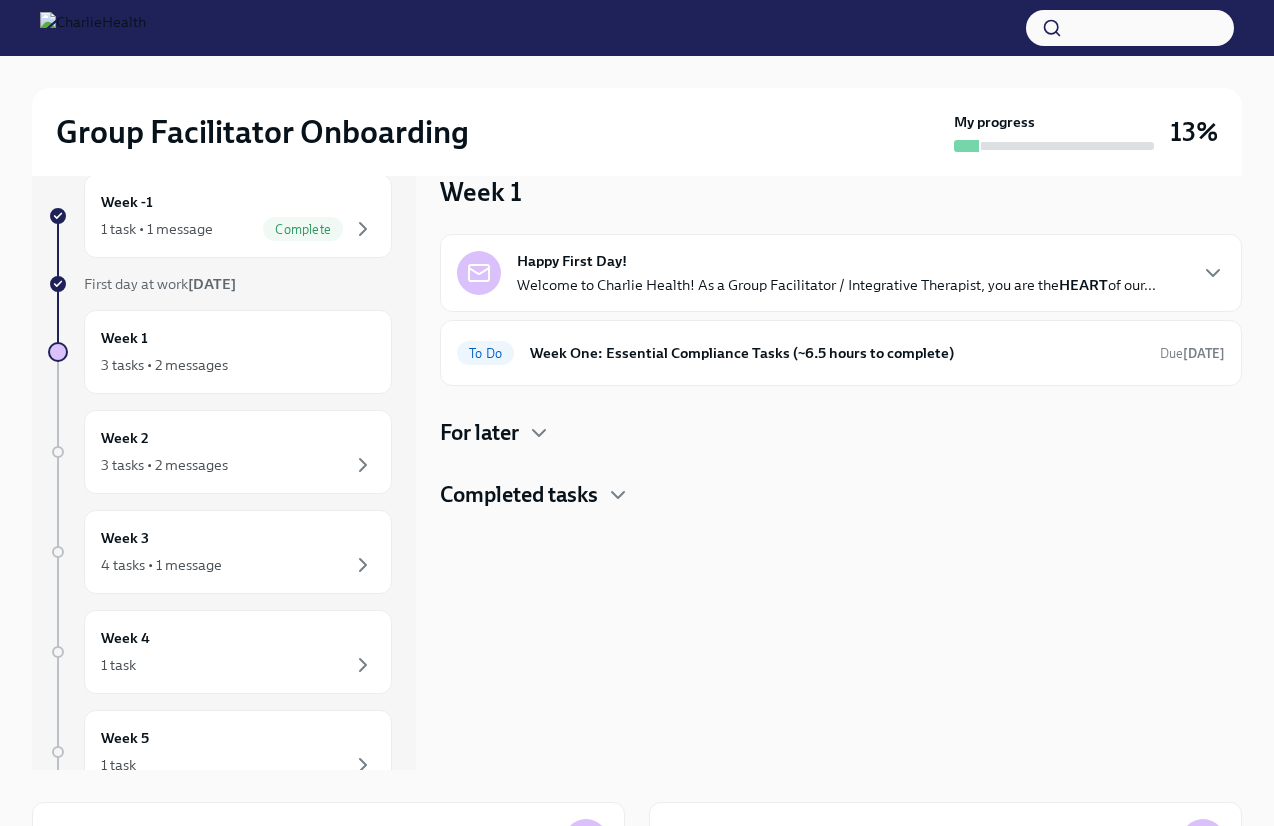 click on "Welcome to Charlie Health! As a Group Facilitator / Integrative Therapist, you are the  HEART  of our..." at bounding box center [836, 285] 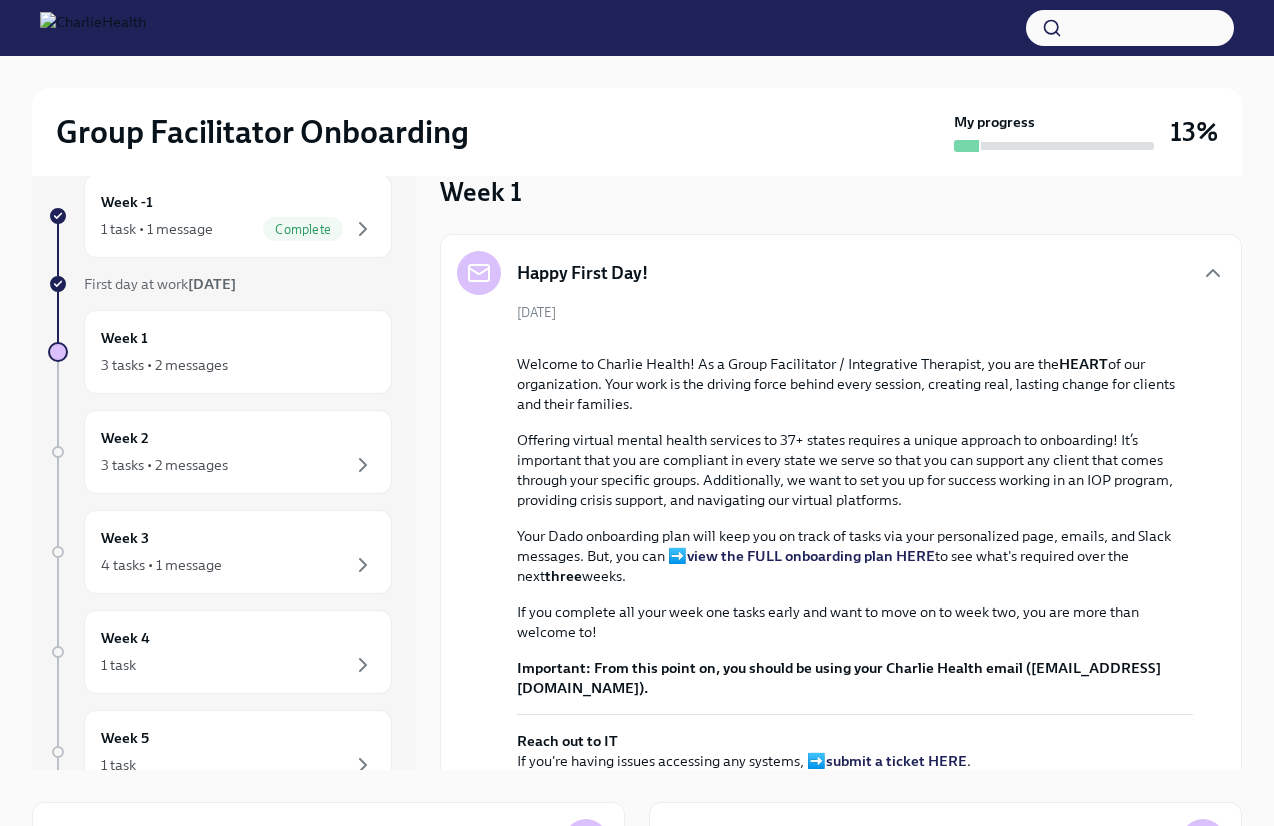 click on "Happy First Day!" at bounding box center (841, 273) 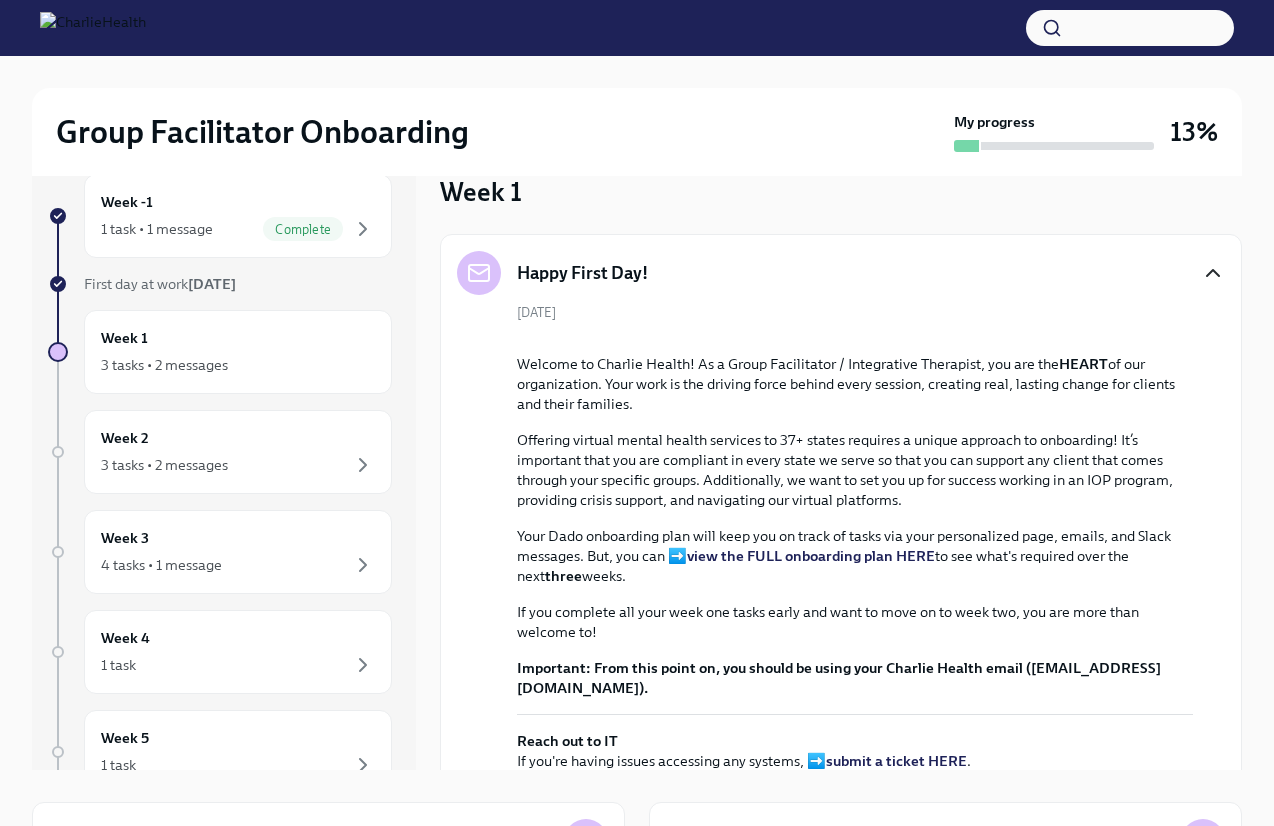 click 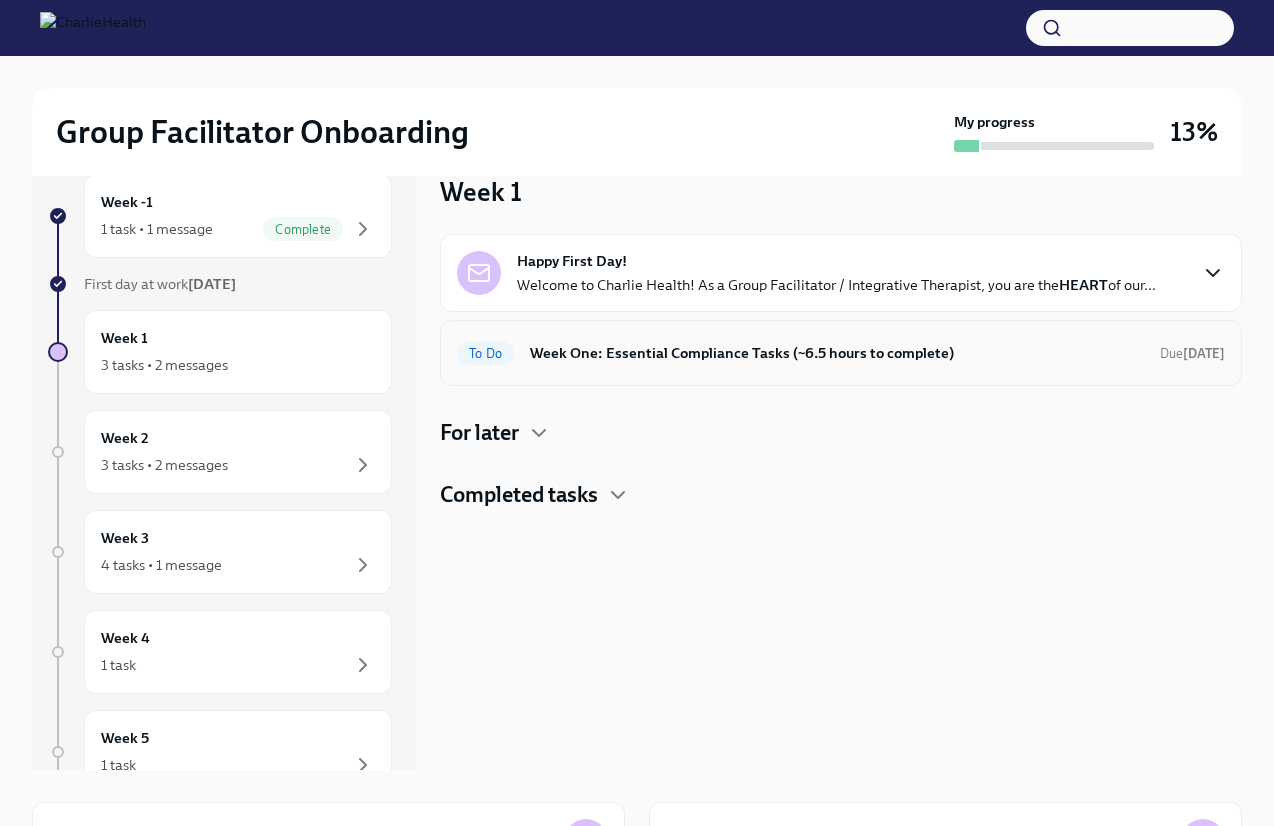 click on "Week One: Essential Compliance Tasks (~6.5 hours to complete)" at bounding box center (837, 353) 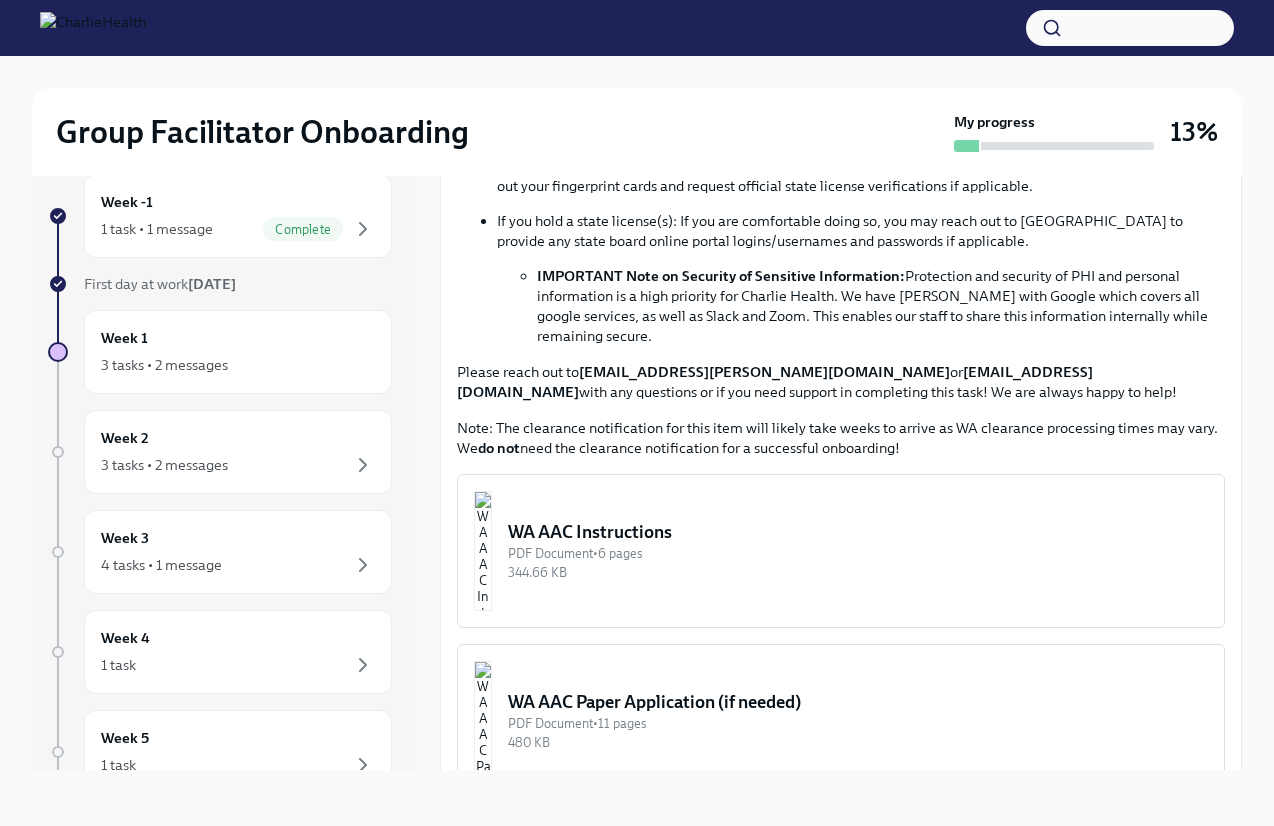 scroll, scrollTop: 1228, scrollLeft: 0, axis: vertical 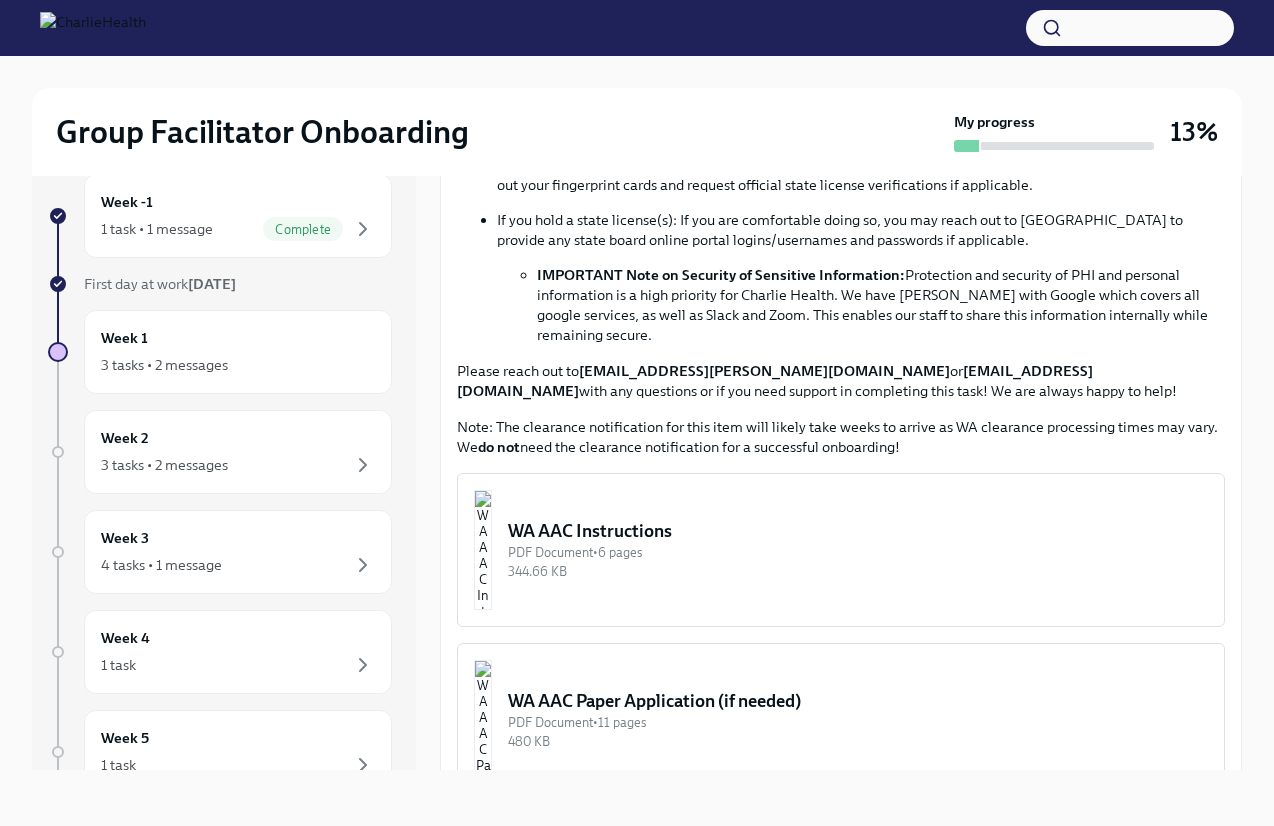 click on "WA AAC Instructions PDF Document  •  6 pages 344.66 KB" at bounding box center (841, 550) 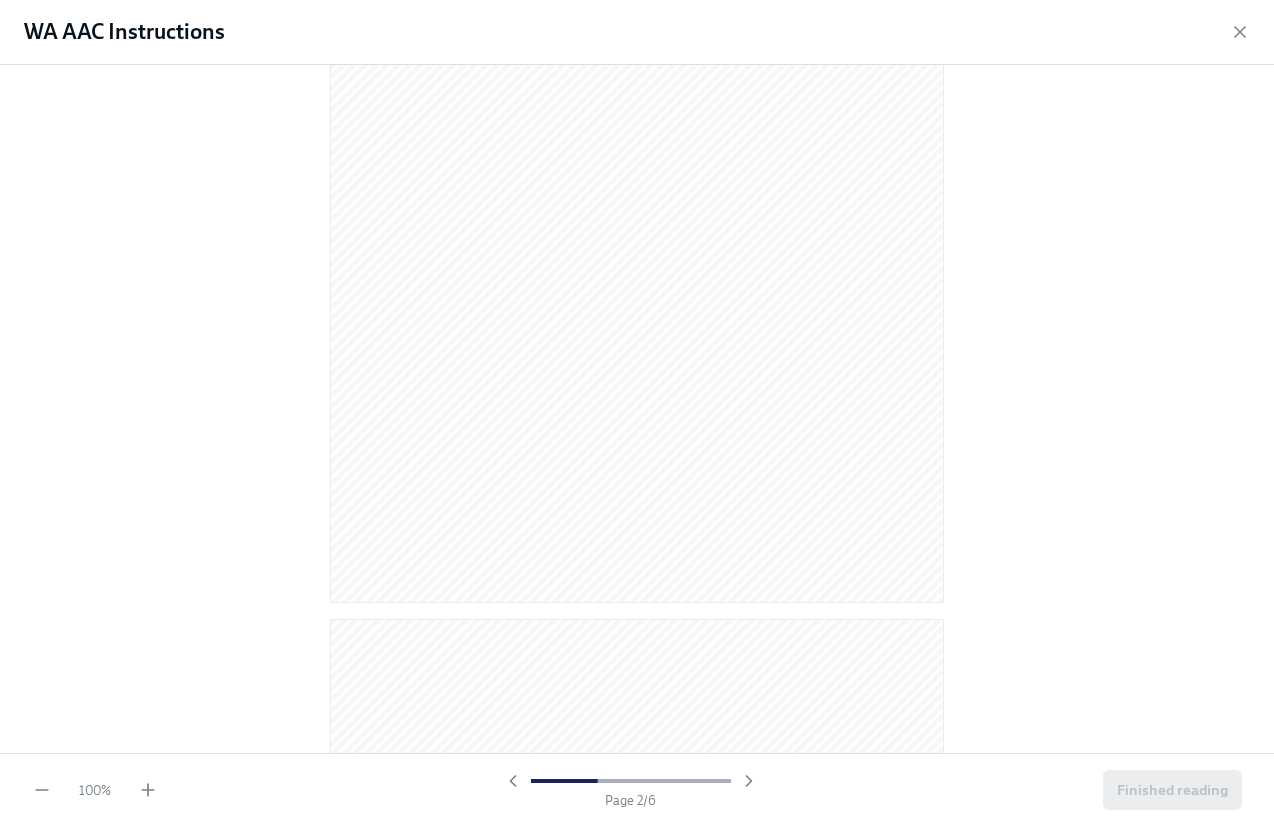 scroll, scrollTop: 0, scrollLeft: 0, axis: both 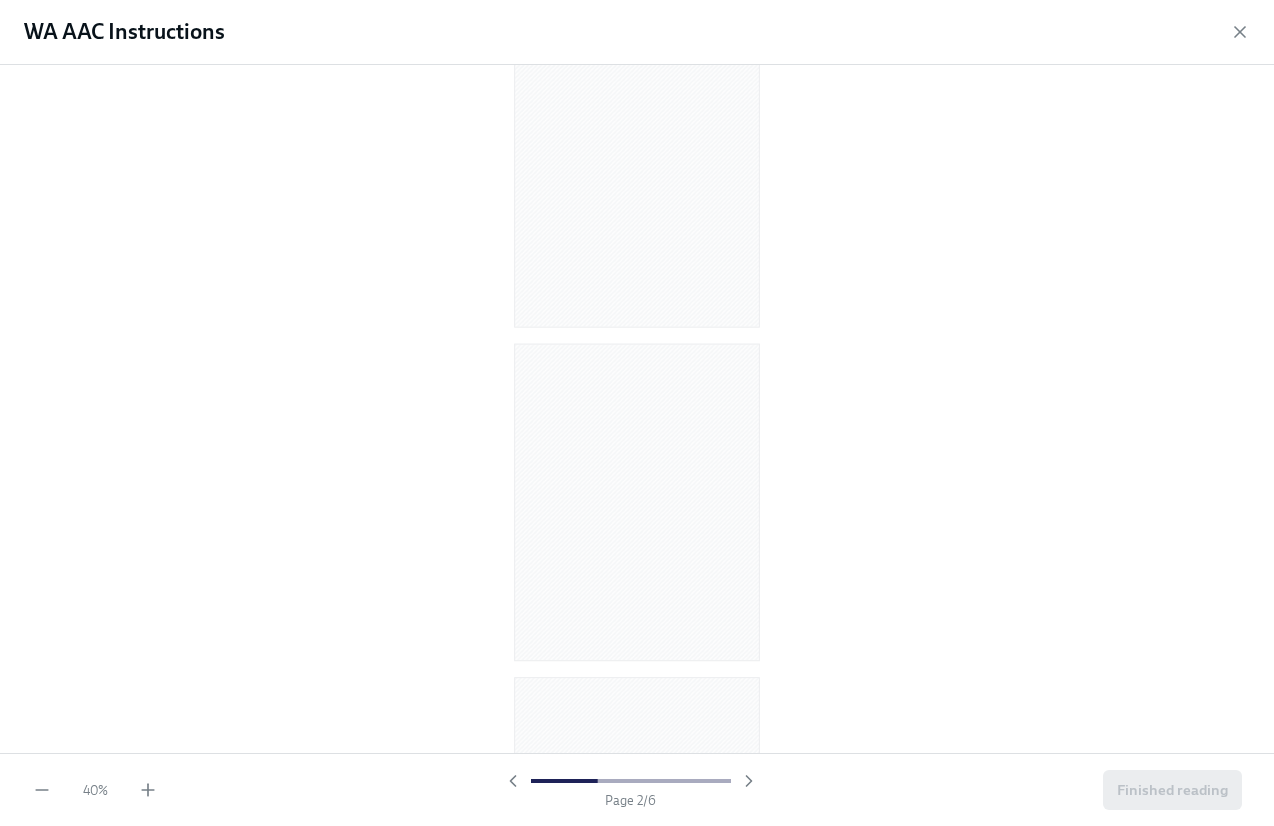 click on "40 % Page   2 / 6 Finished reading" at bounding box center [637, 789] 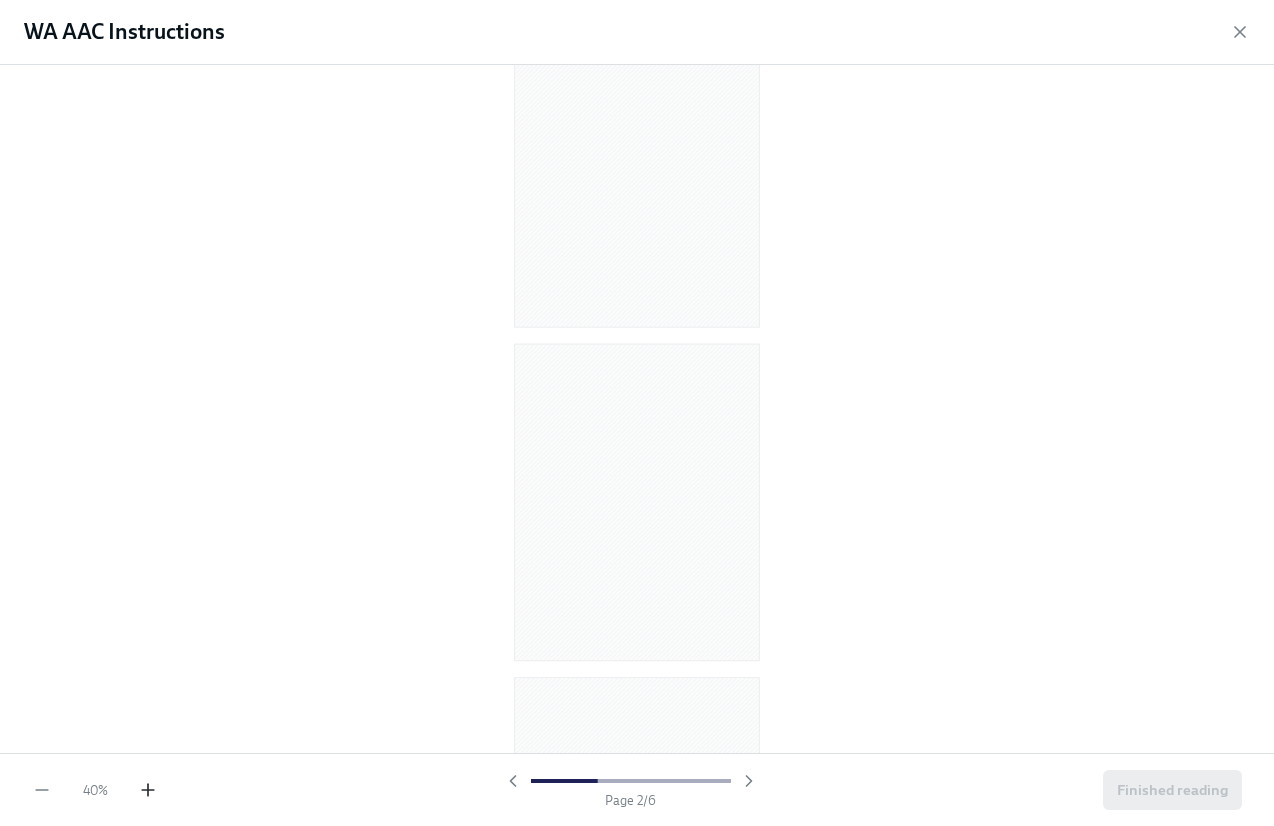 click 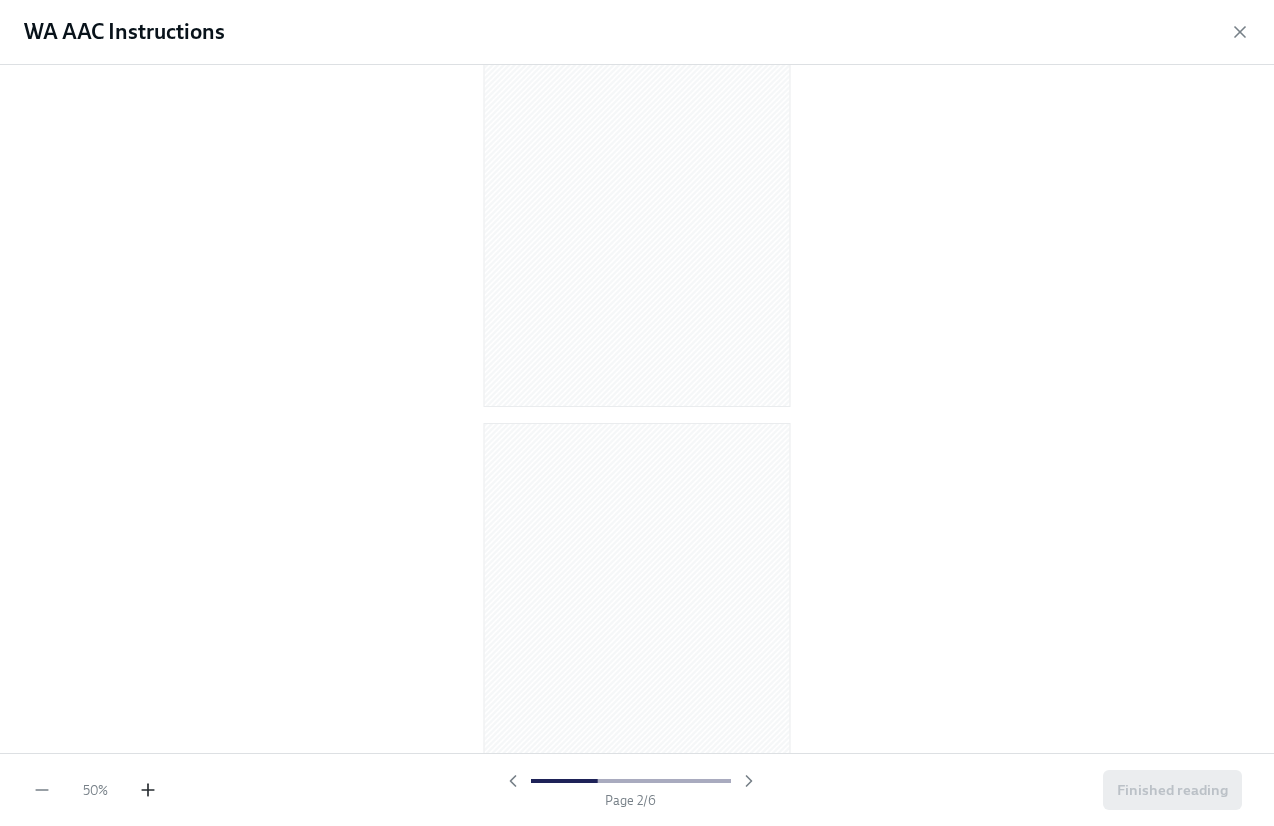 click 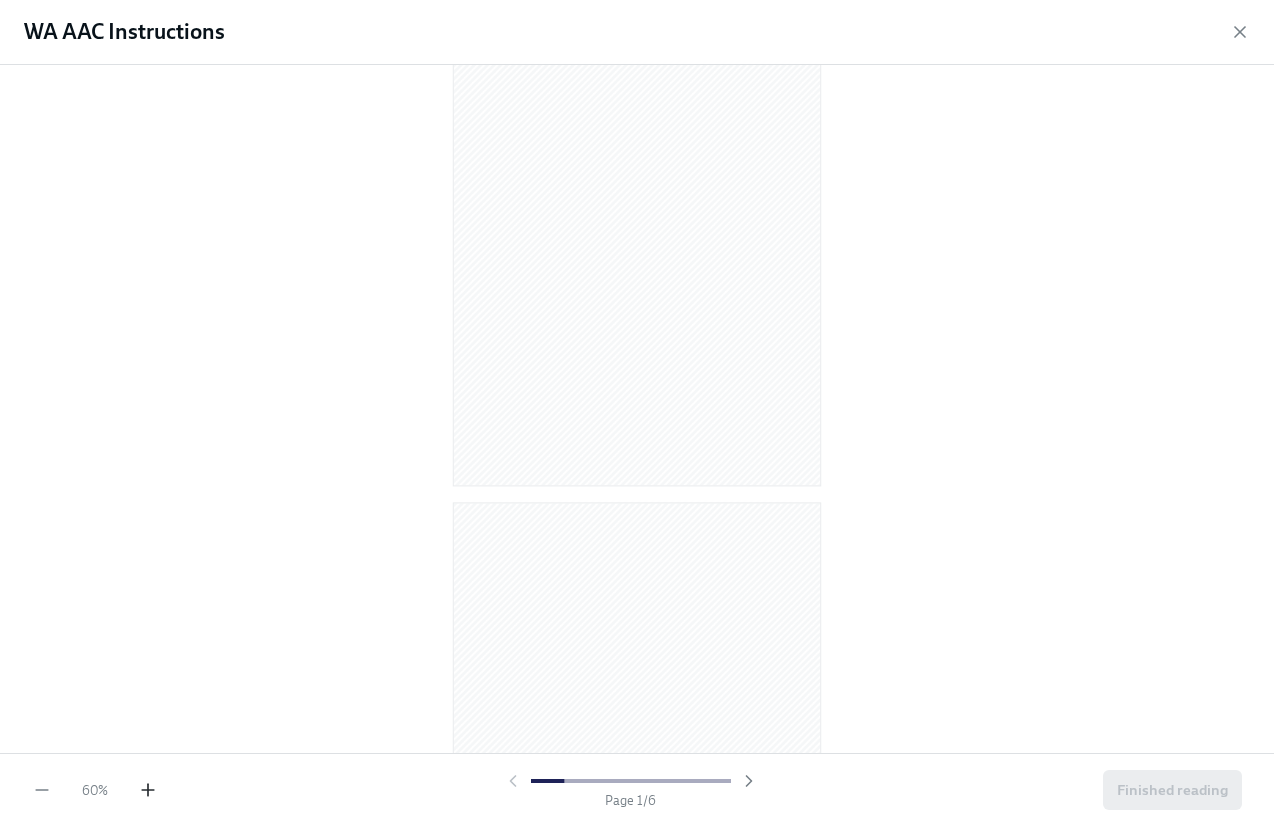 click 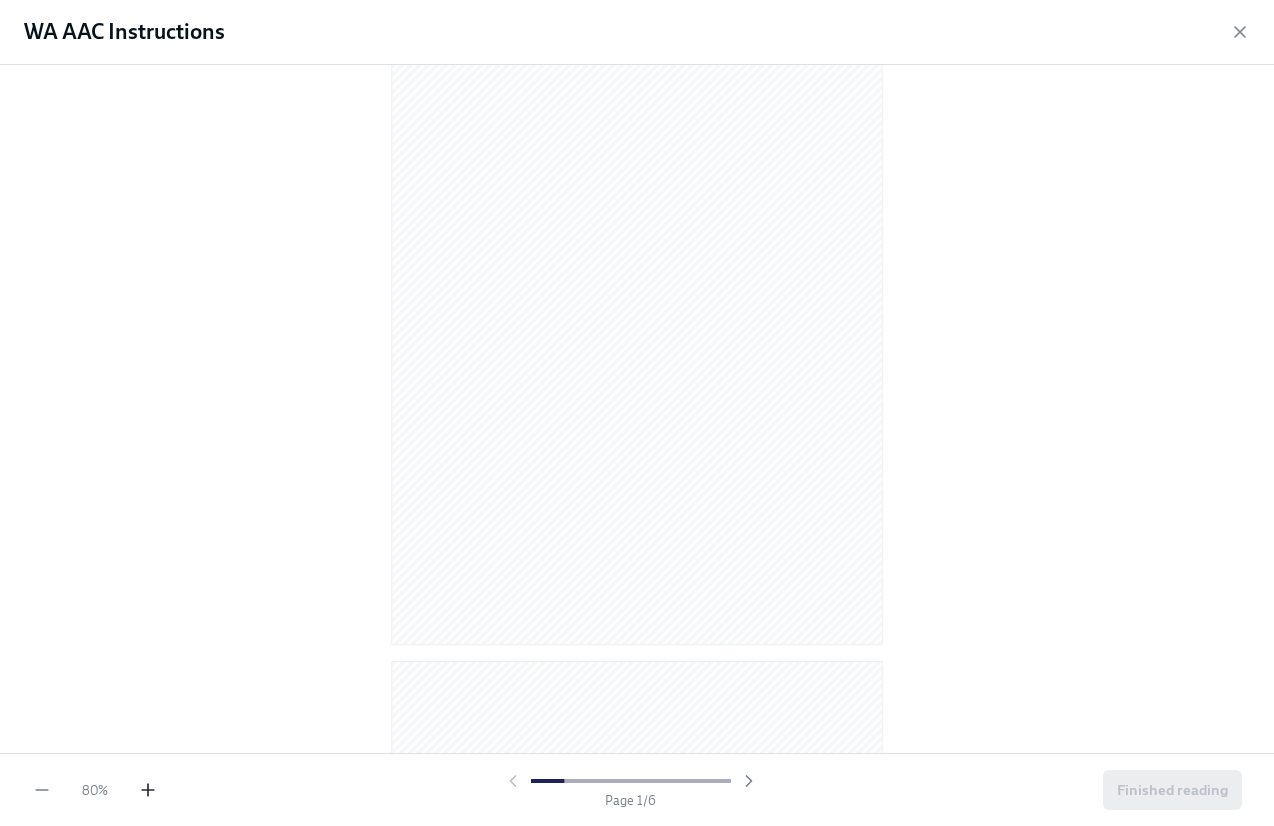 click 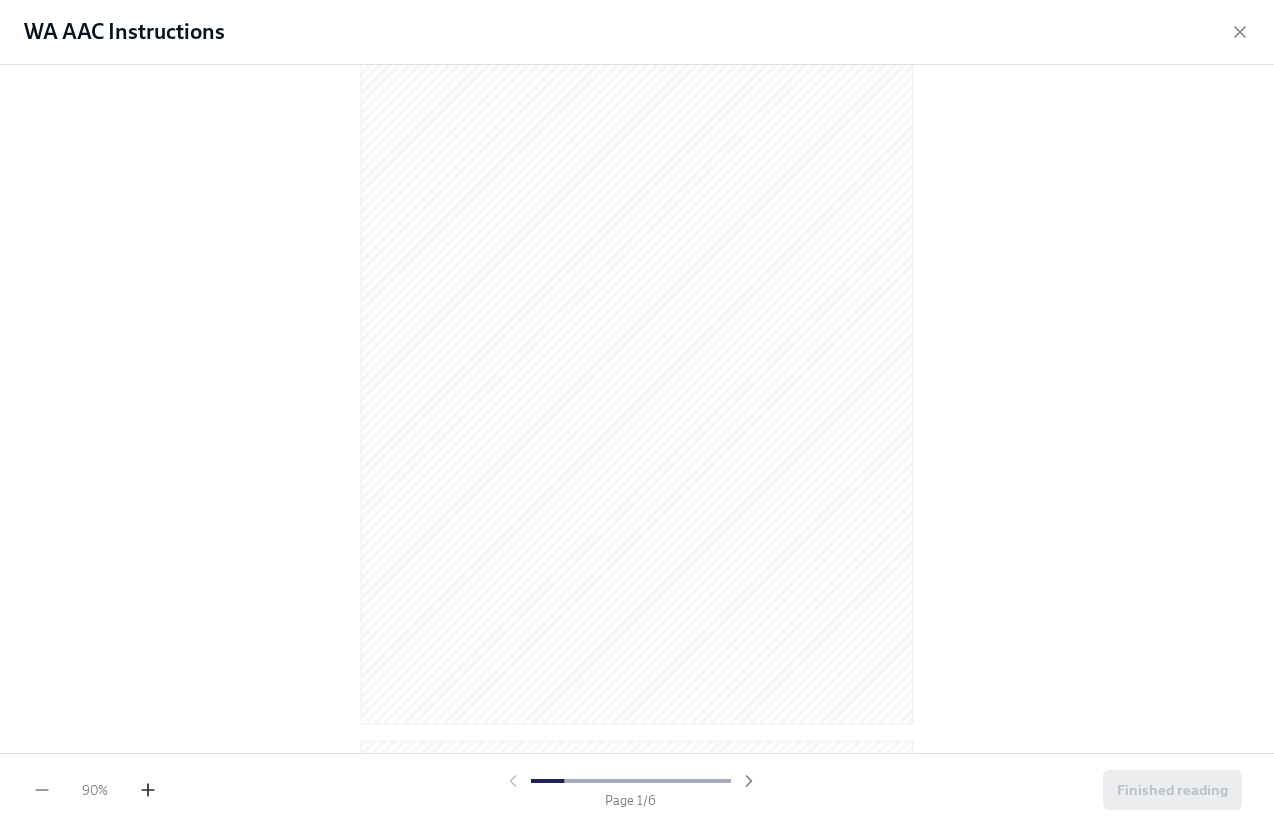 click 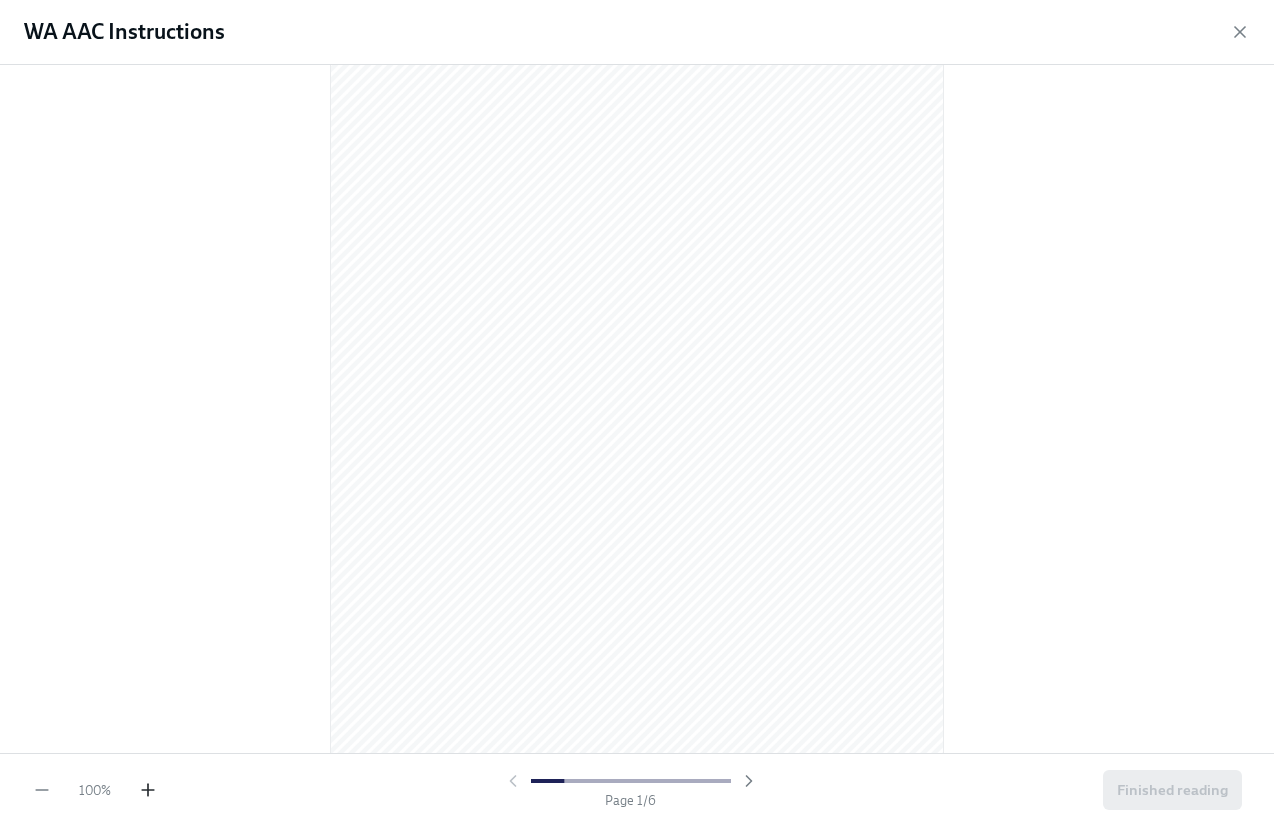 click 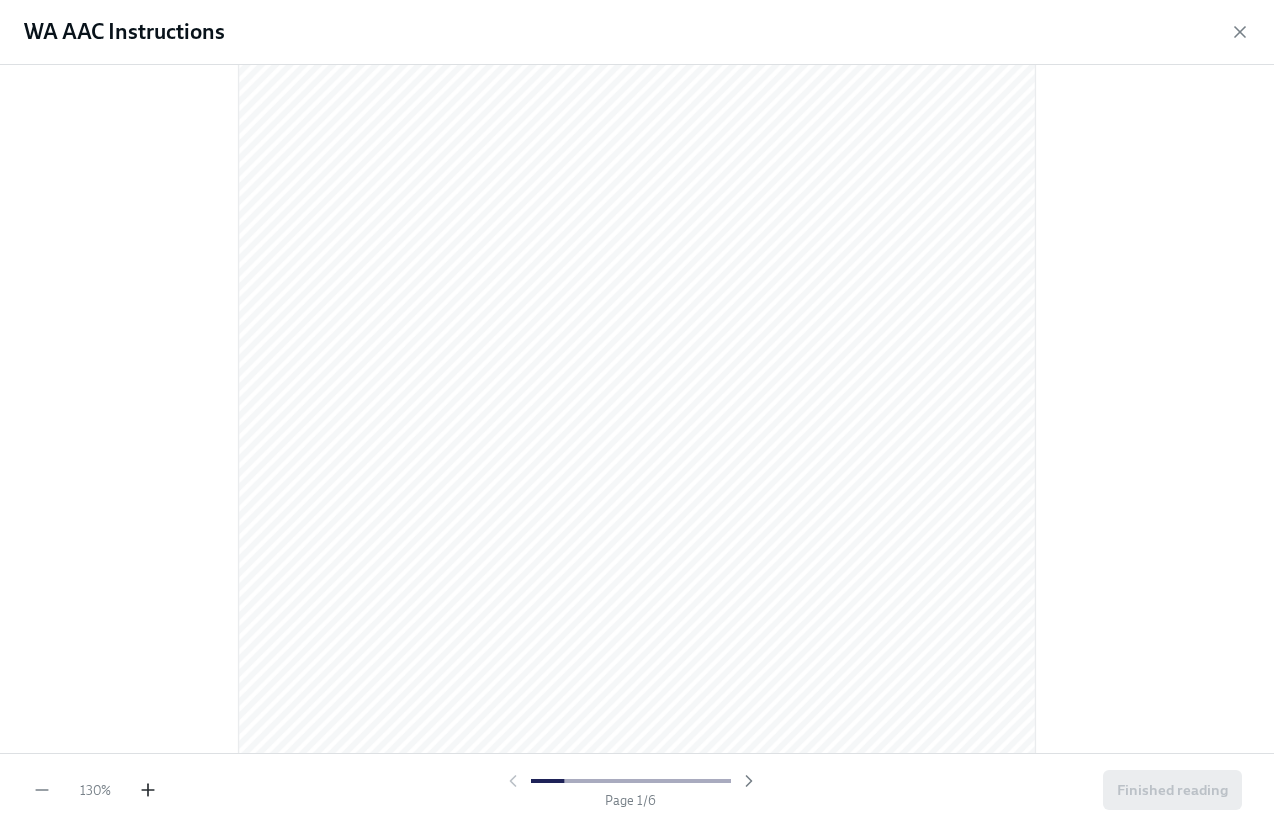 click 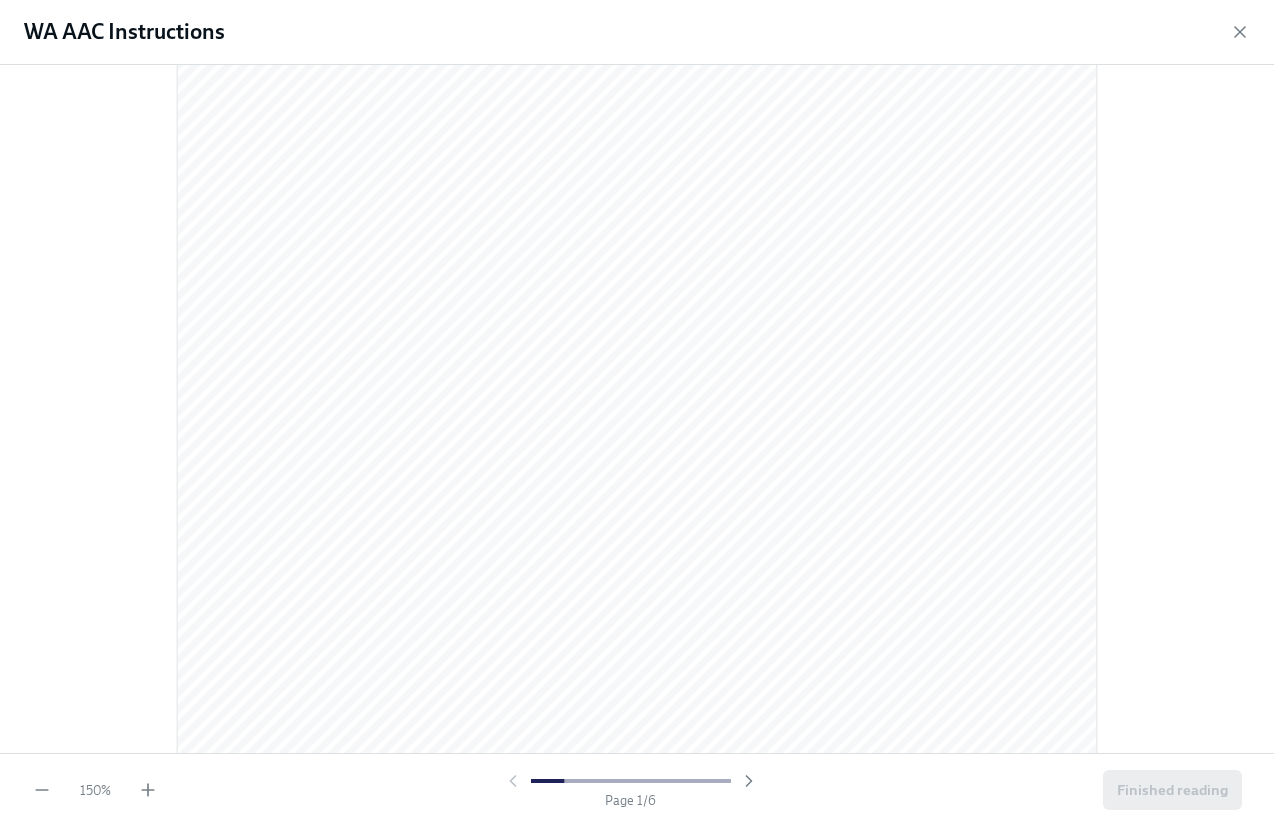 scroll, scrollTop: 0, scrollLeft: 0, axis: both 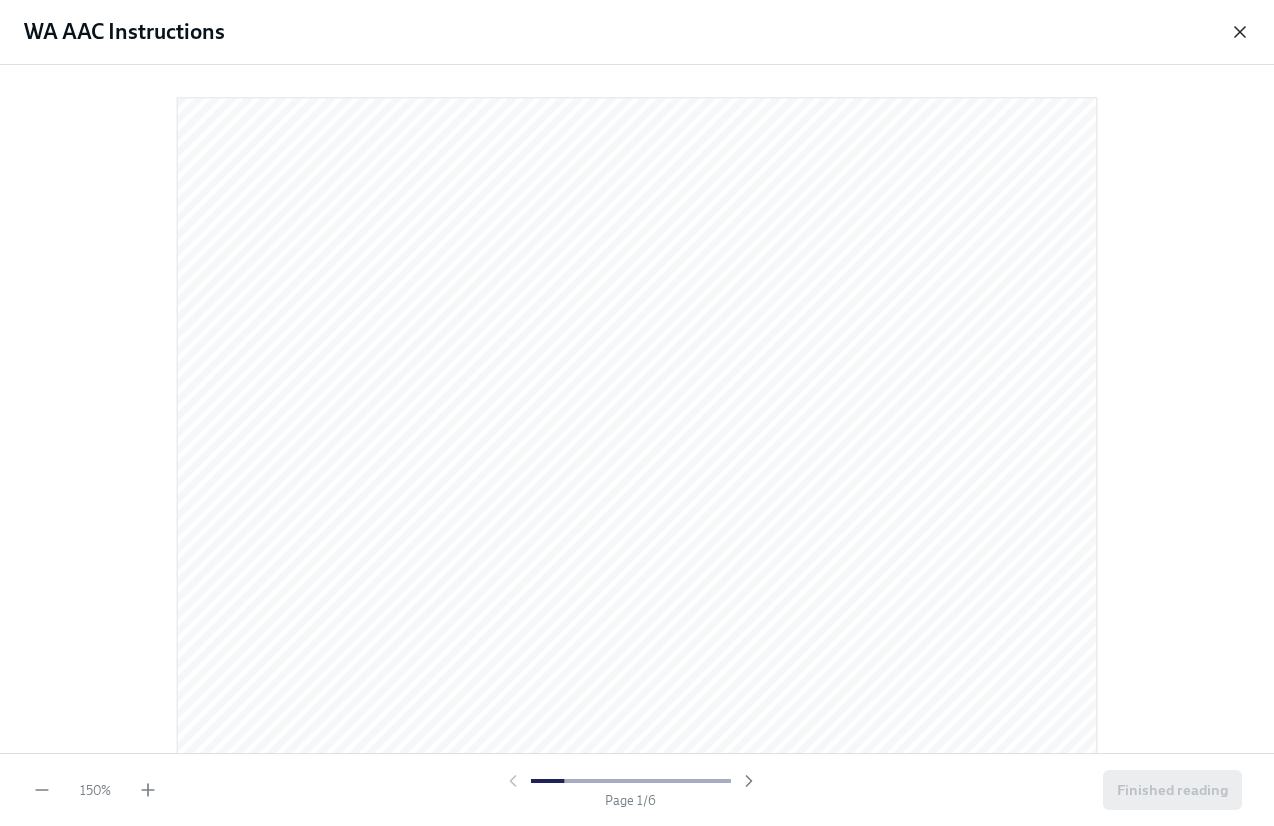 click 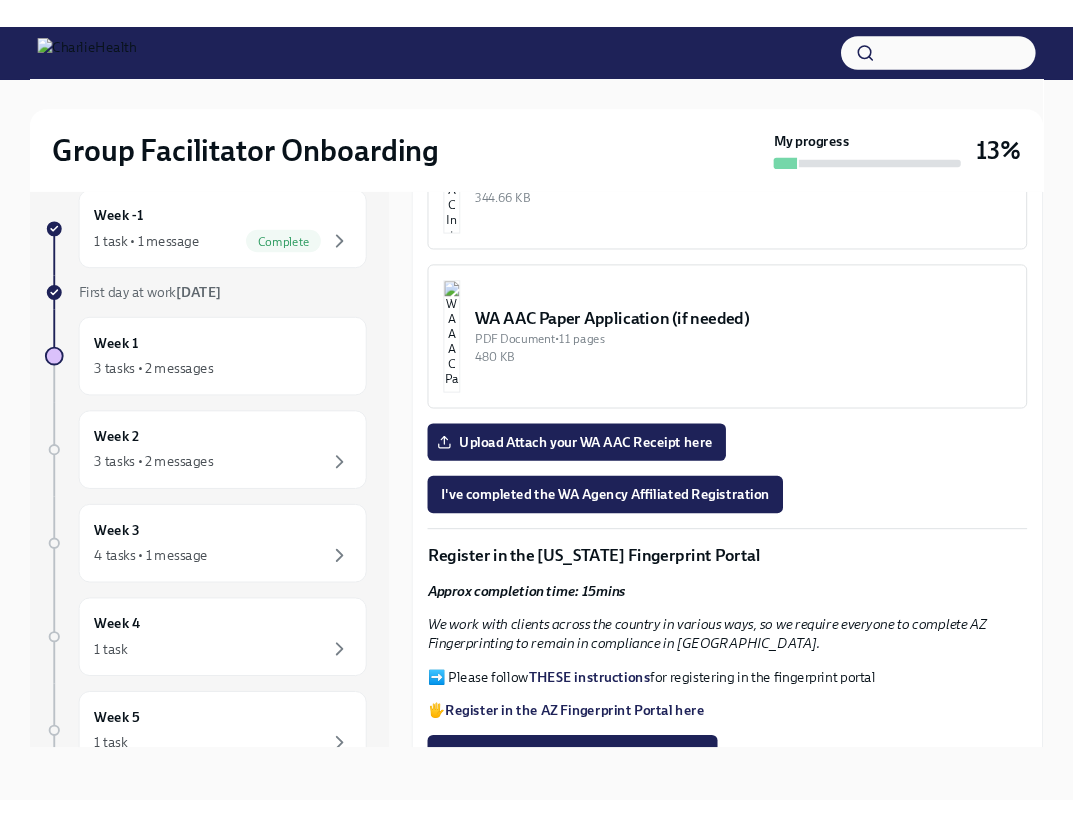 scroll, scrollTop: 1779, scrollLeft: 0, axis: vertical 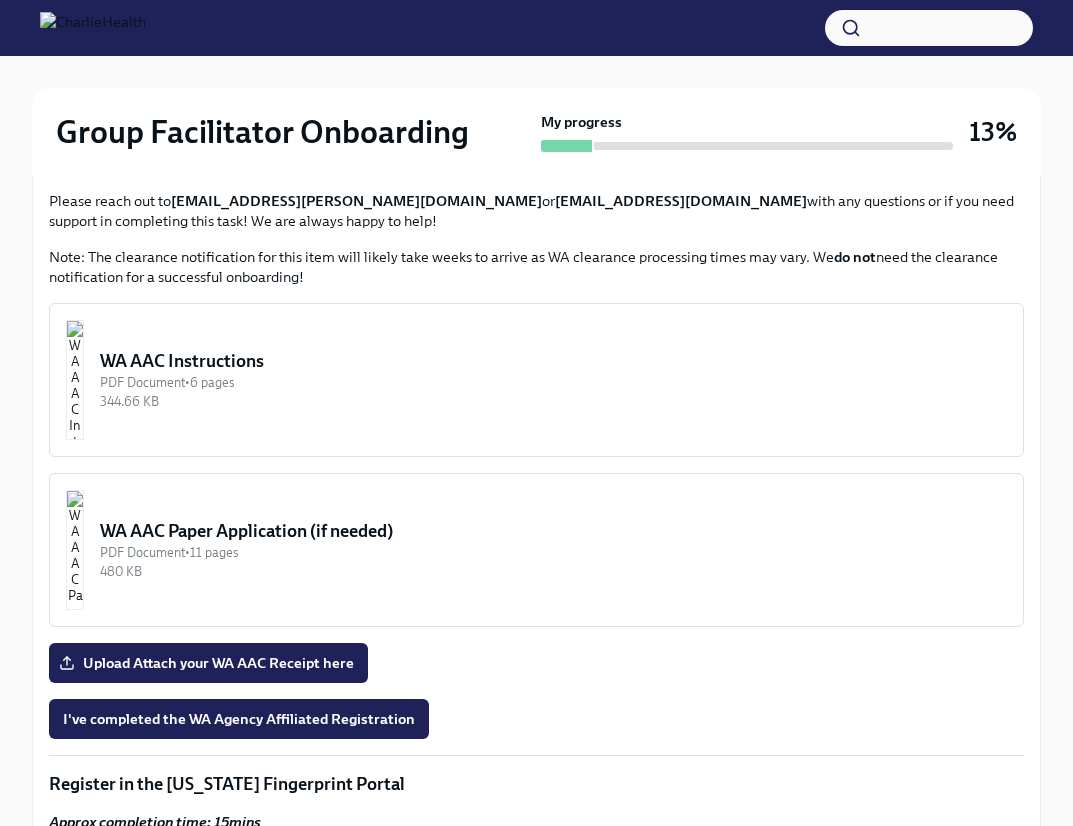click on "WA AAC Instructions" at bounding box center [553, 361] 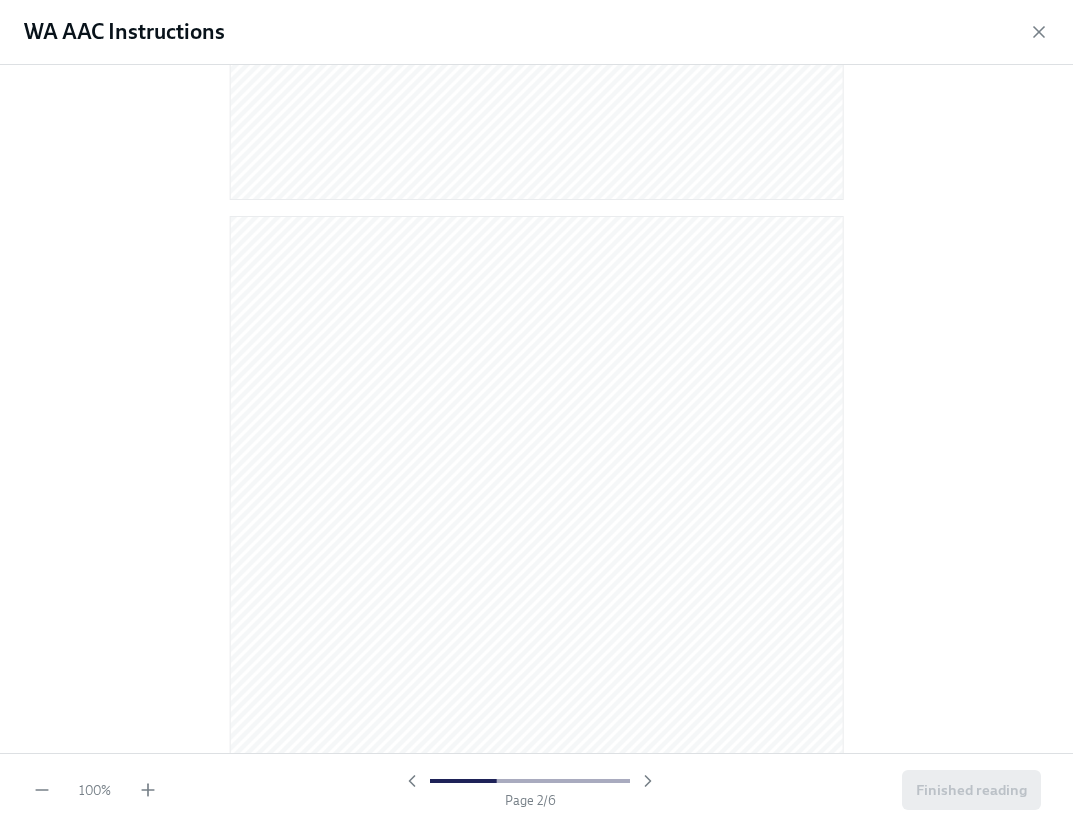 scroll, scrollTop: 741, scrollLeft: 0, axis: vertical 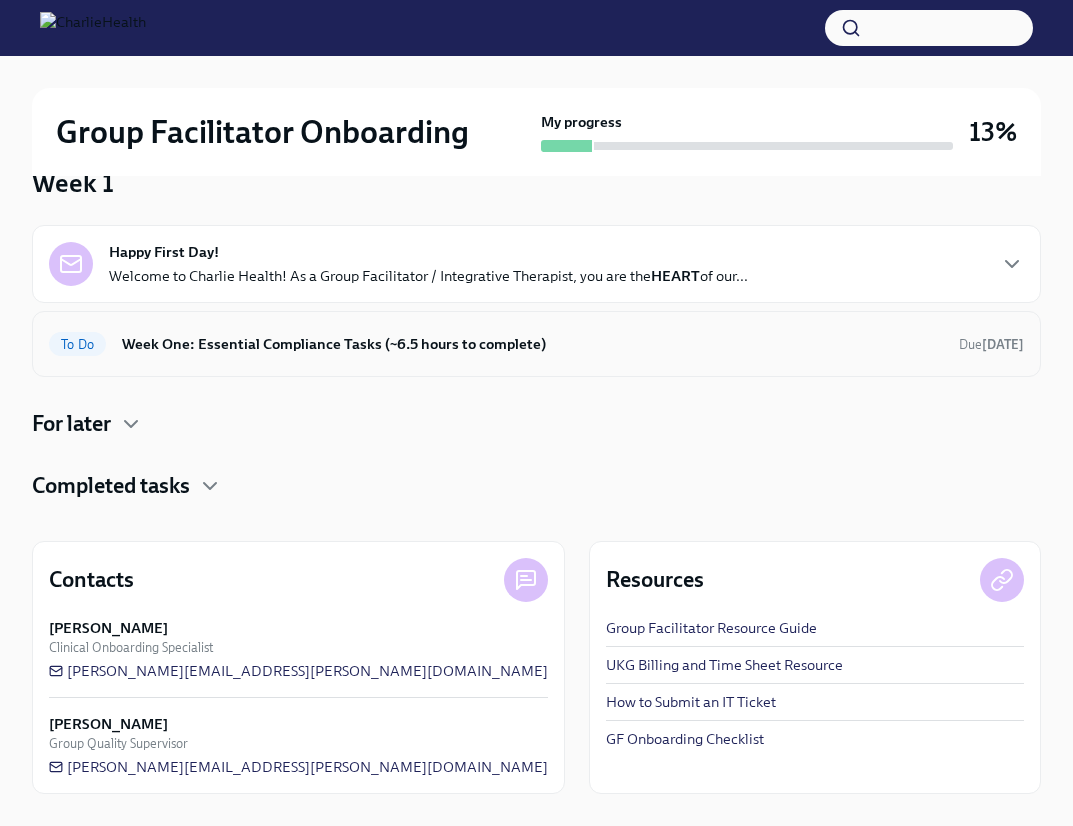 click on "Week One: Essential Compliance Tasks (~6.5 hours to complete)" at bounding box center [532, 344] 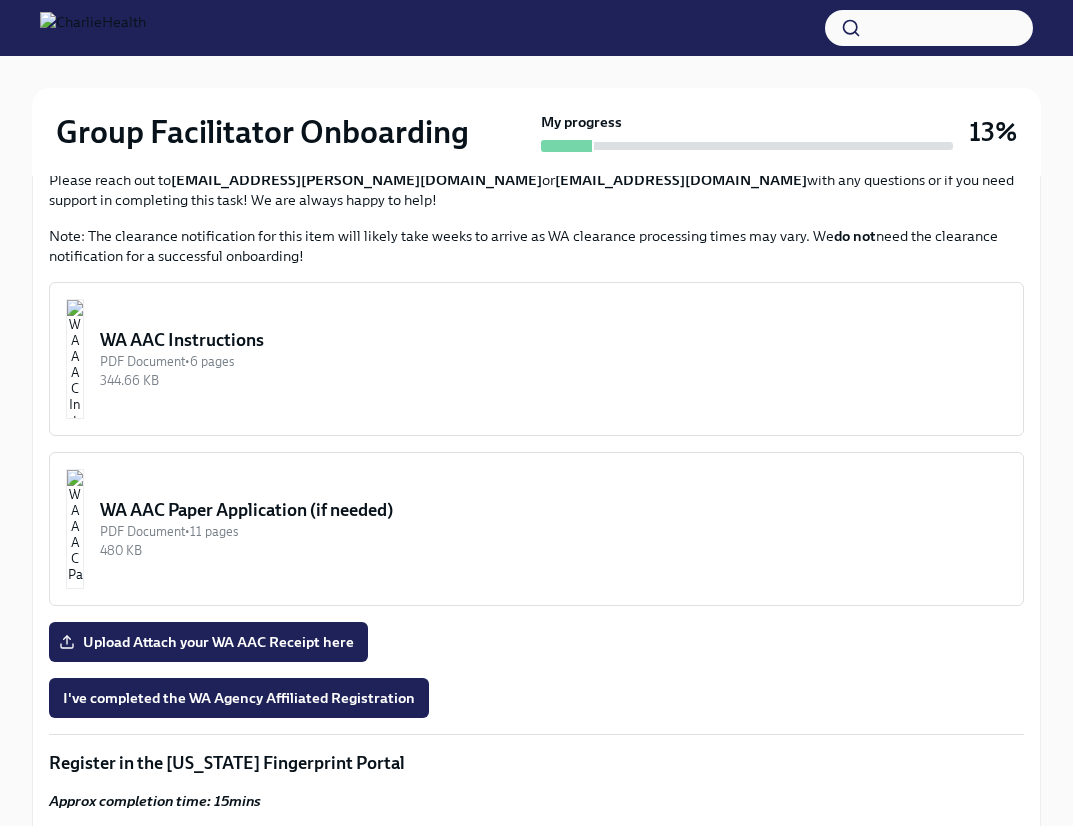 scroll, scrollTop: 1631, scrollLeft: 0, axis: vertical 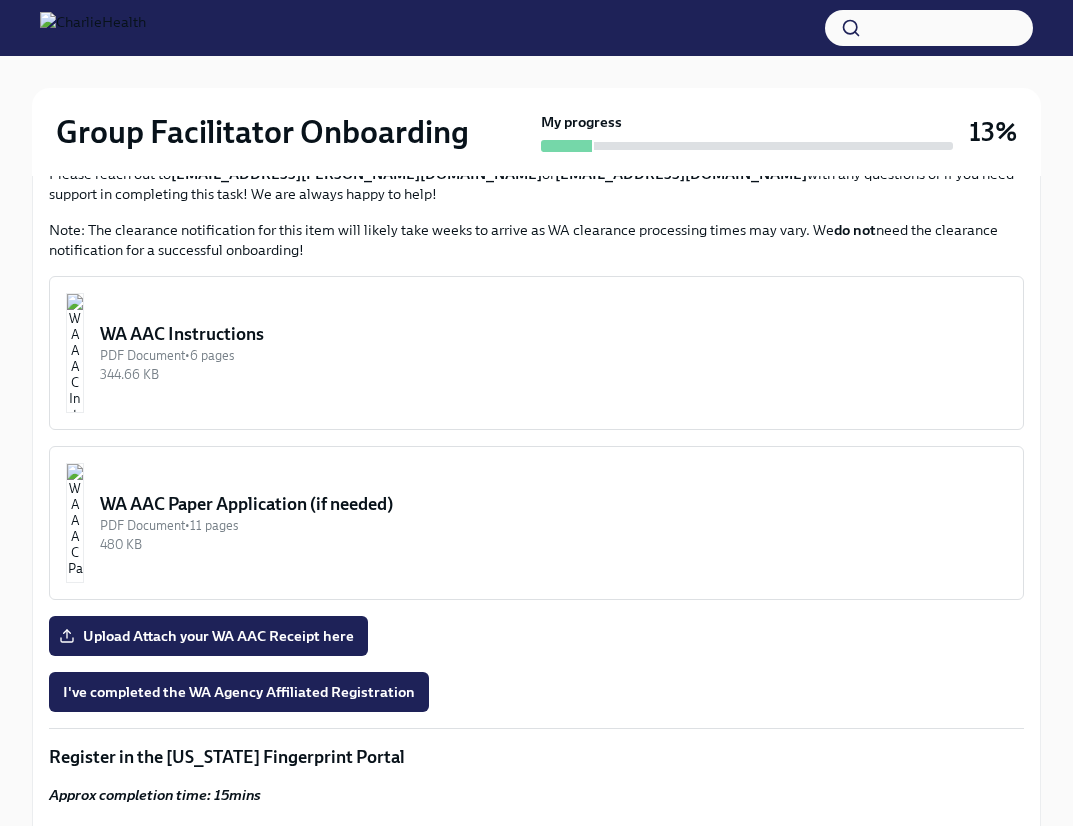 click on "WA AAC Instructions" at bounding box center [553, 334] 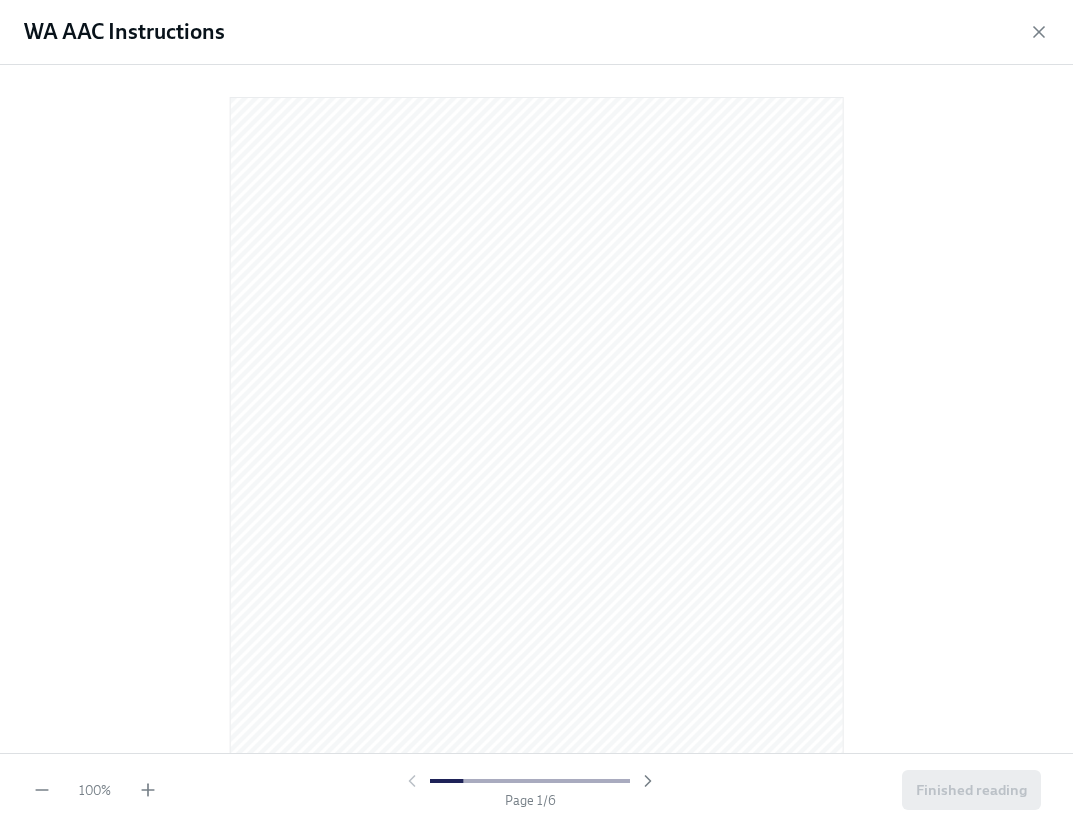 scroll, scrollTop: 48, scrollLeft: 0, axis: vertical 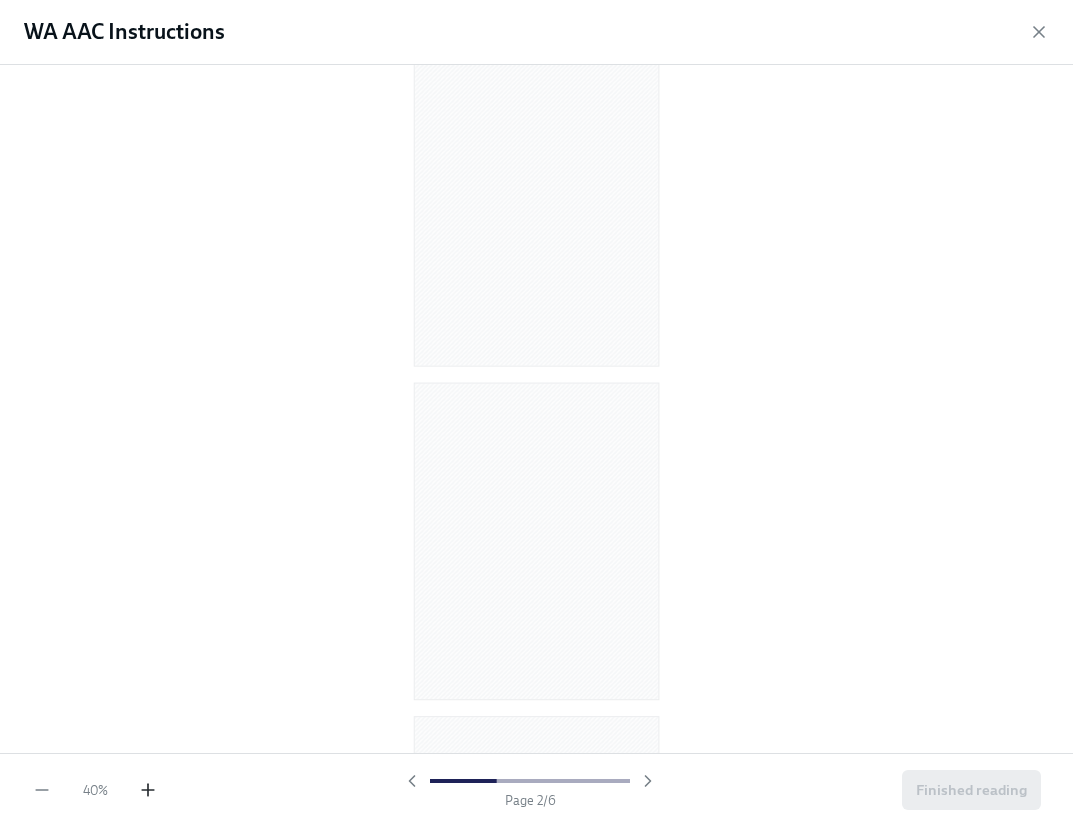click 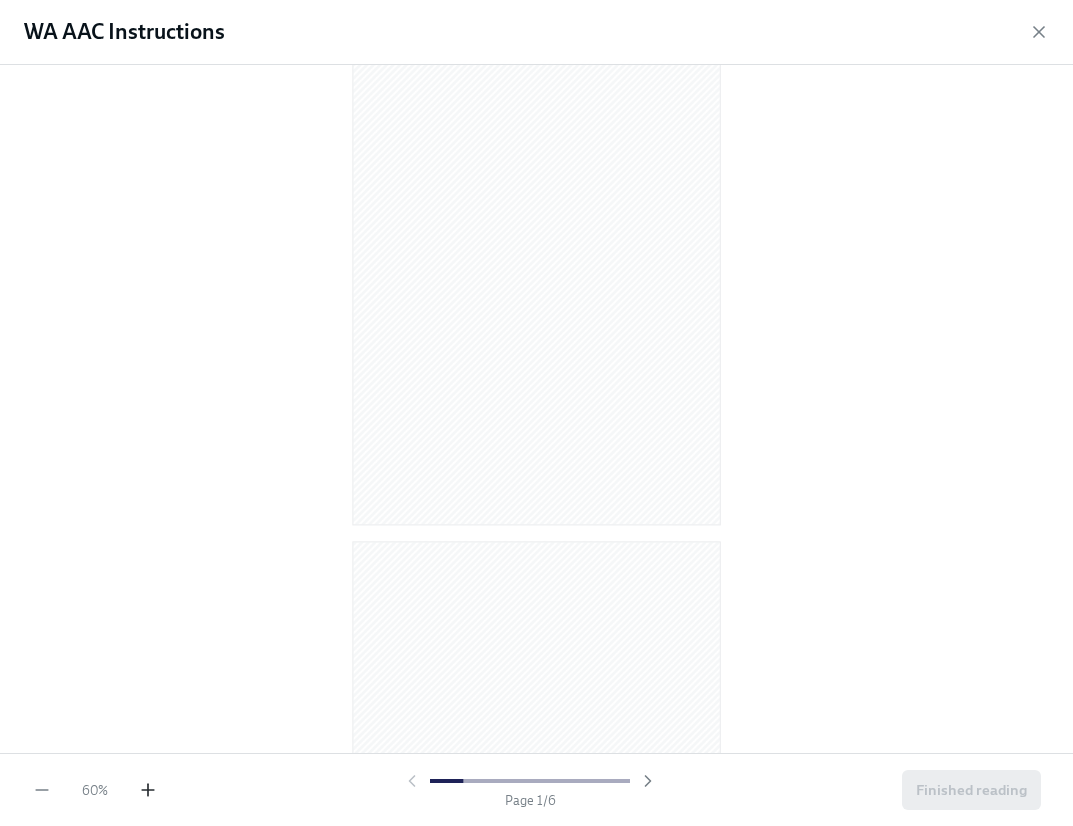 click 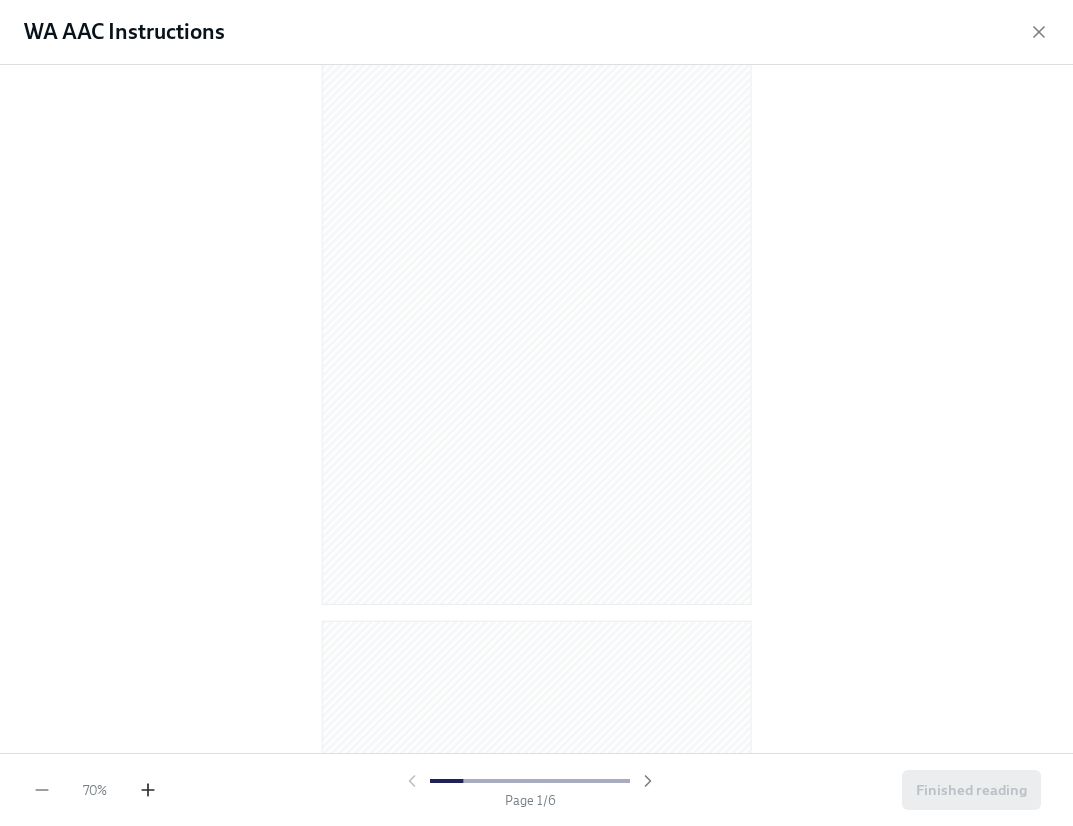 click 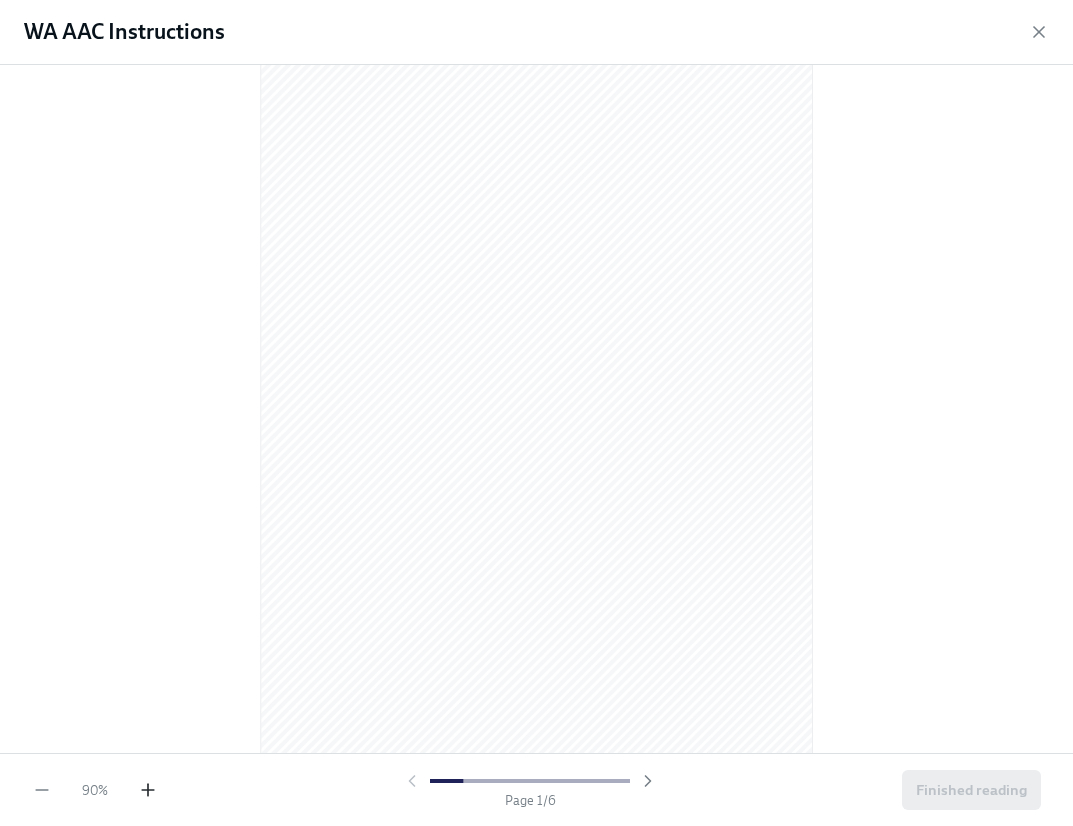 click 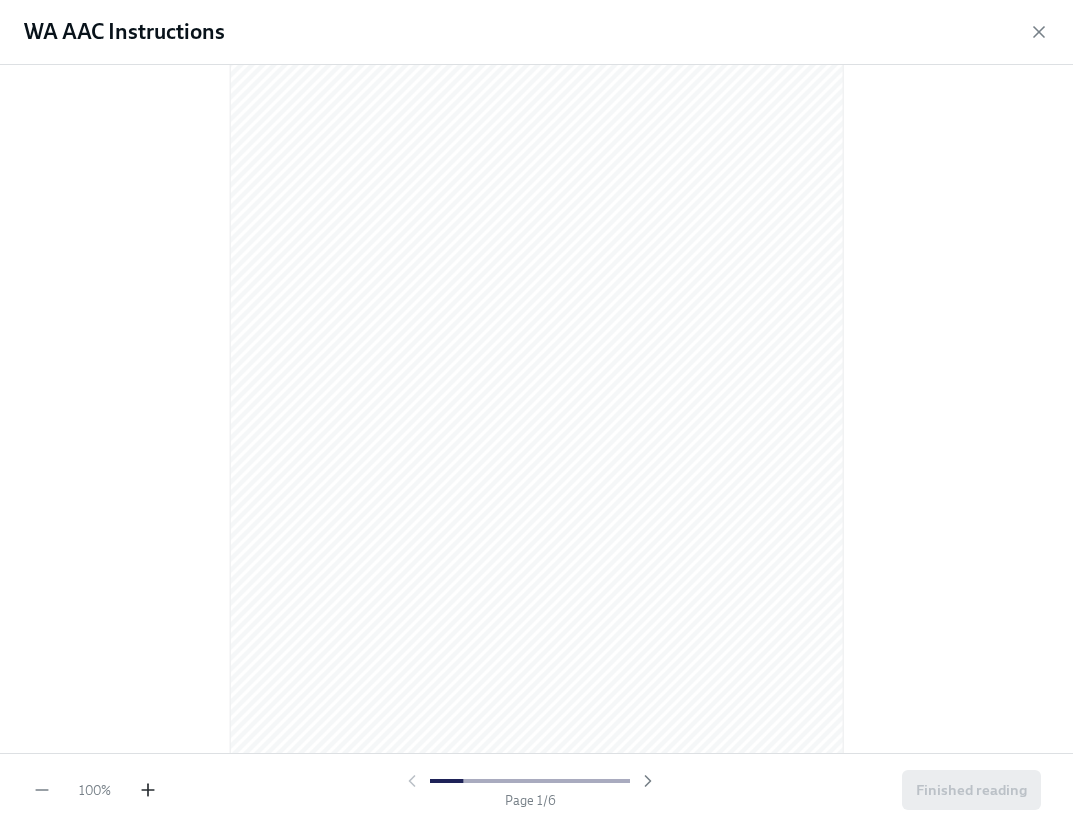 click 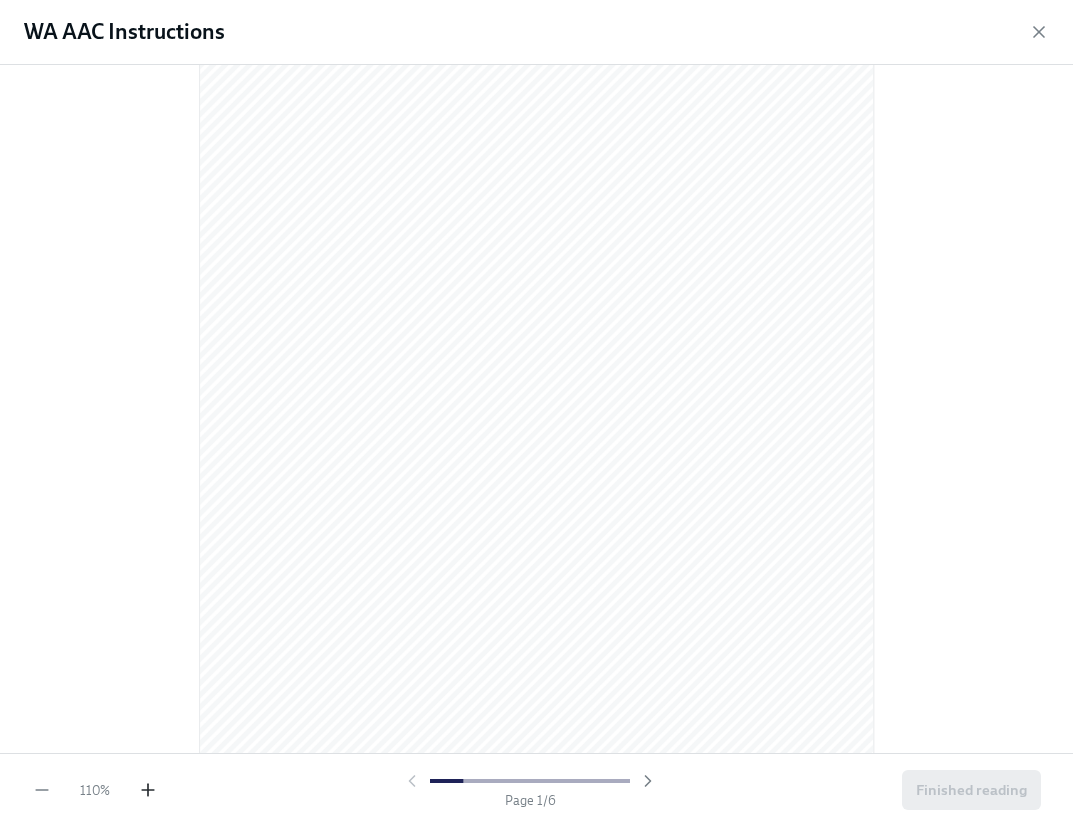 click 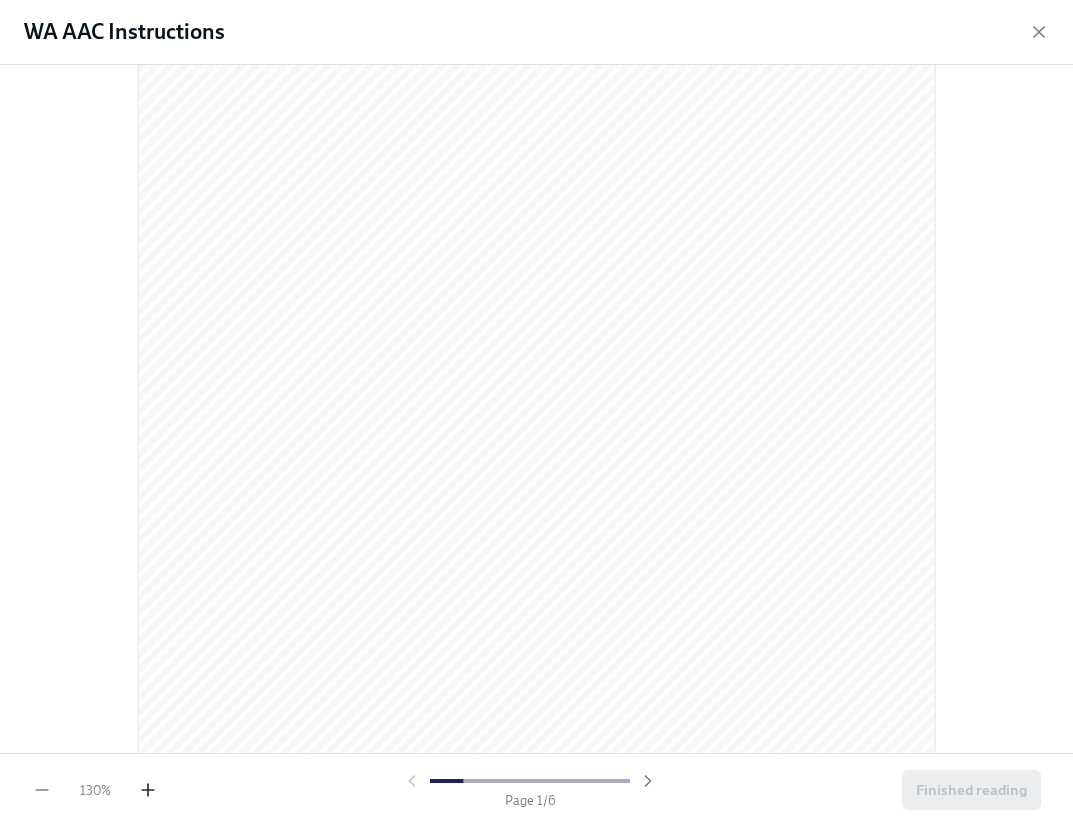 click 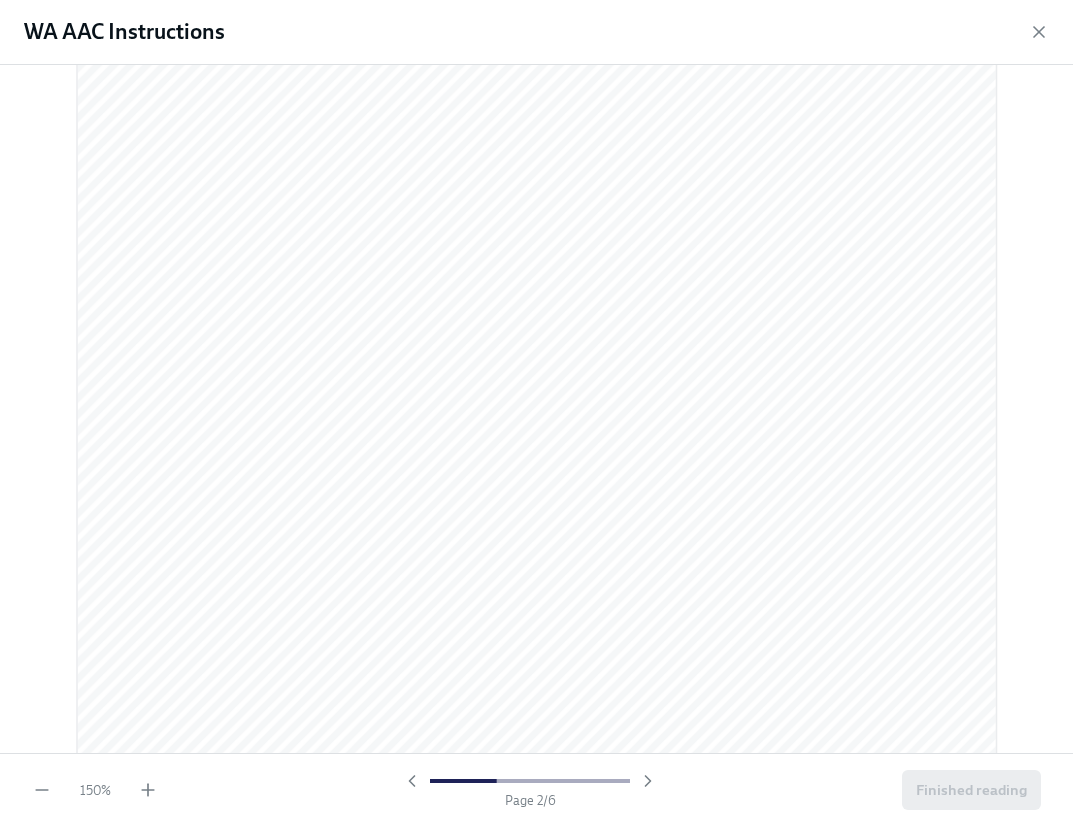 scroll, scrollTop: 1446, scrollLeft: 0, axis: vertical 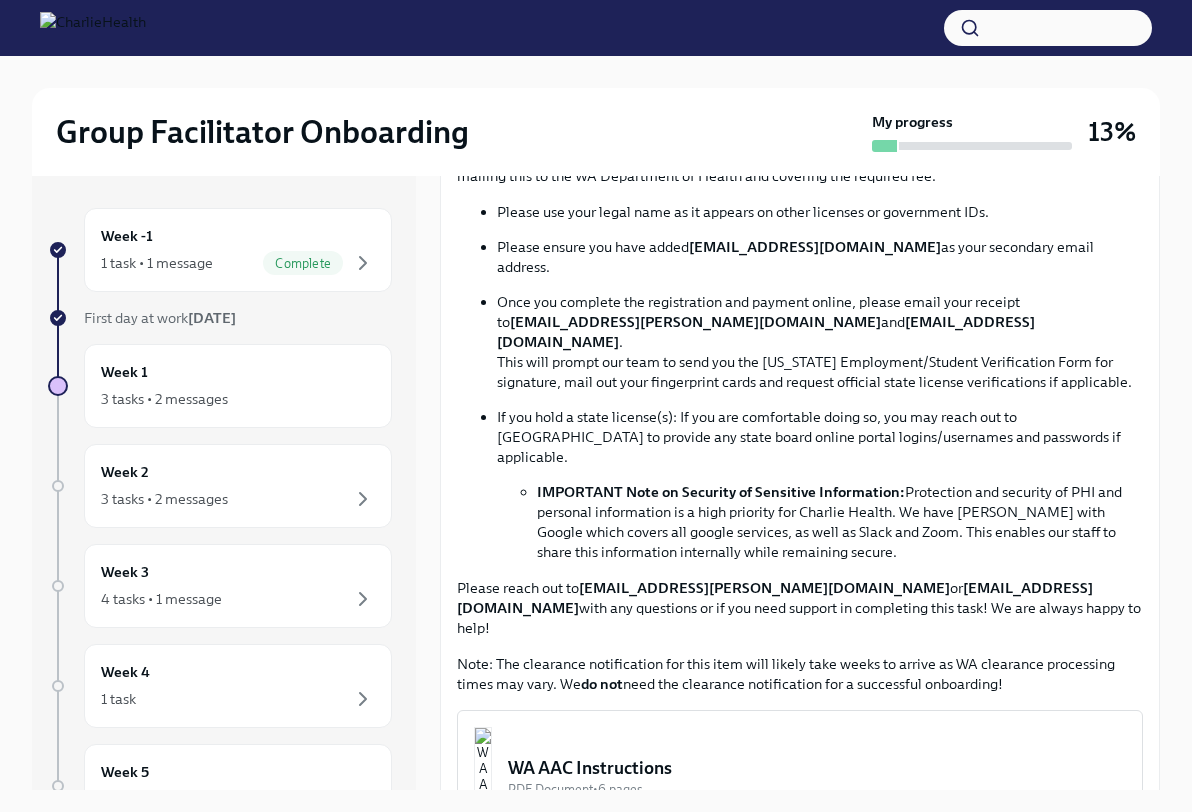 click on "PDF Document  •  6 pages" at bounding box center (817, 789) 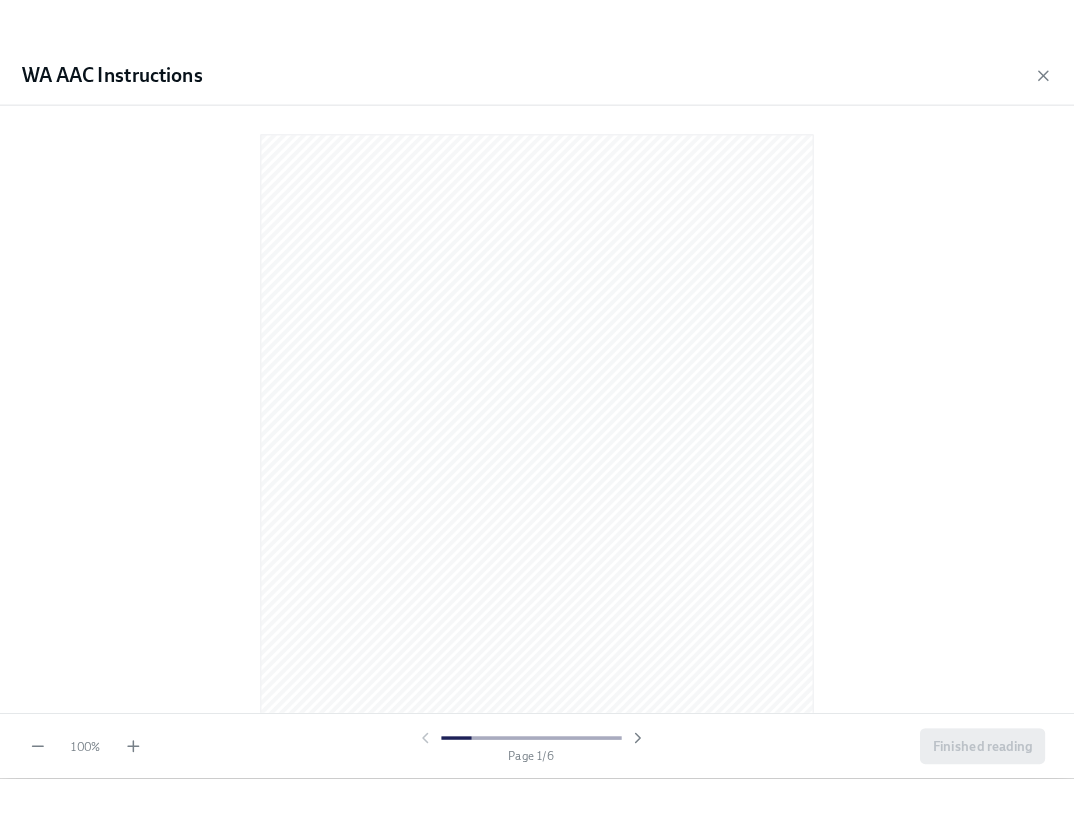 scroll, scrollTop: 1157, scrollLeft: 0, axis: vertical 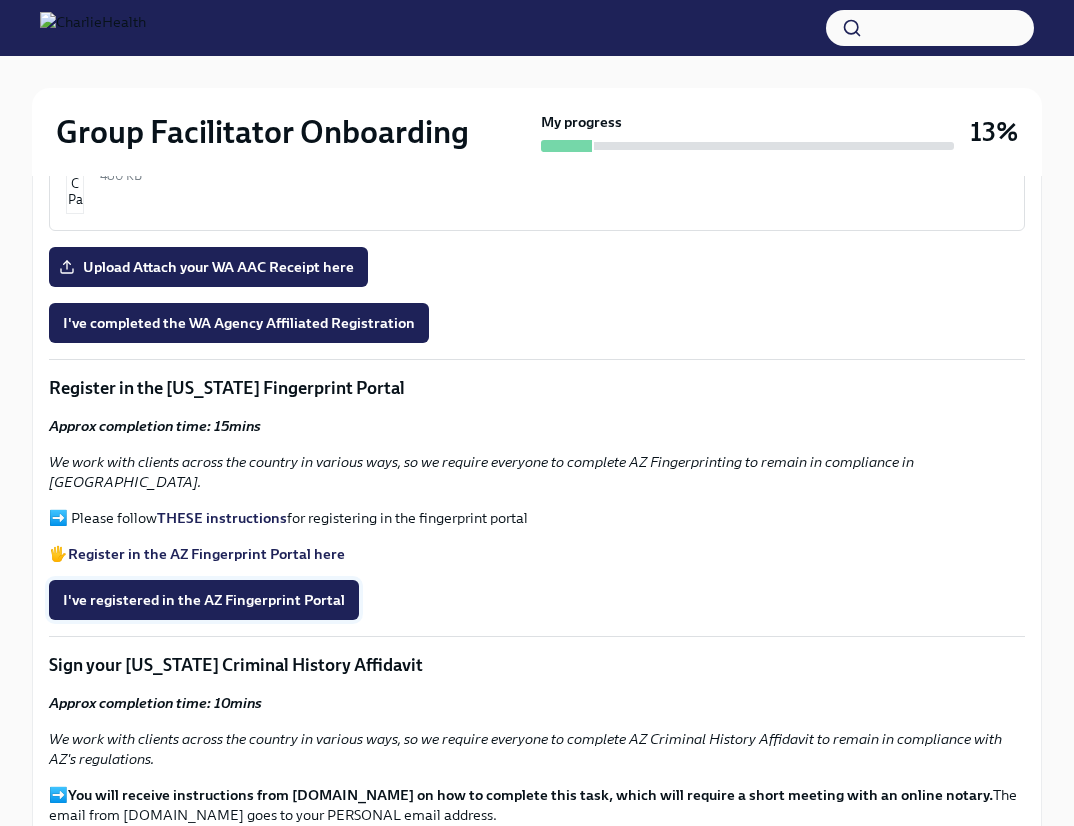 click on "I've registered in the AZ Fingerprint Portal" at bounding box center [204, 600] 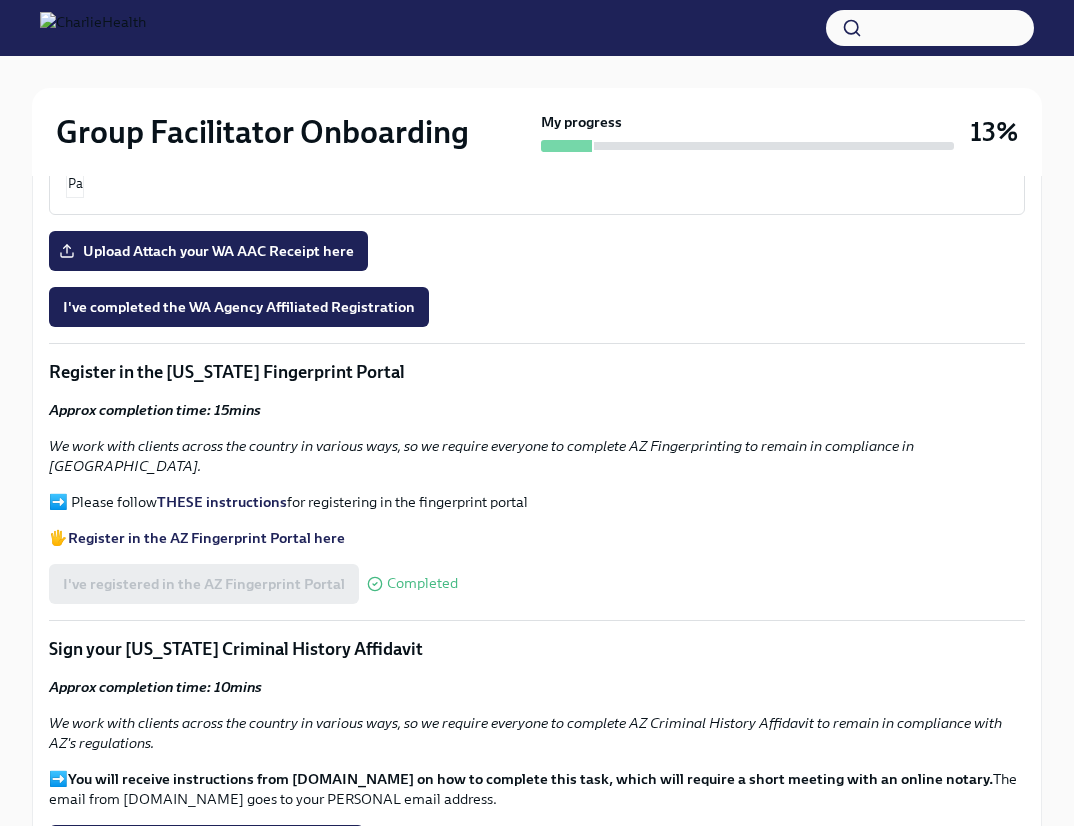 scroll, scrollTop: 2014, scrollLeft: 0, axis: vertical 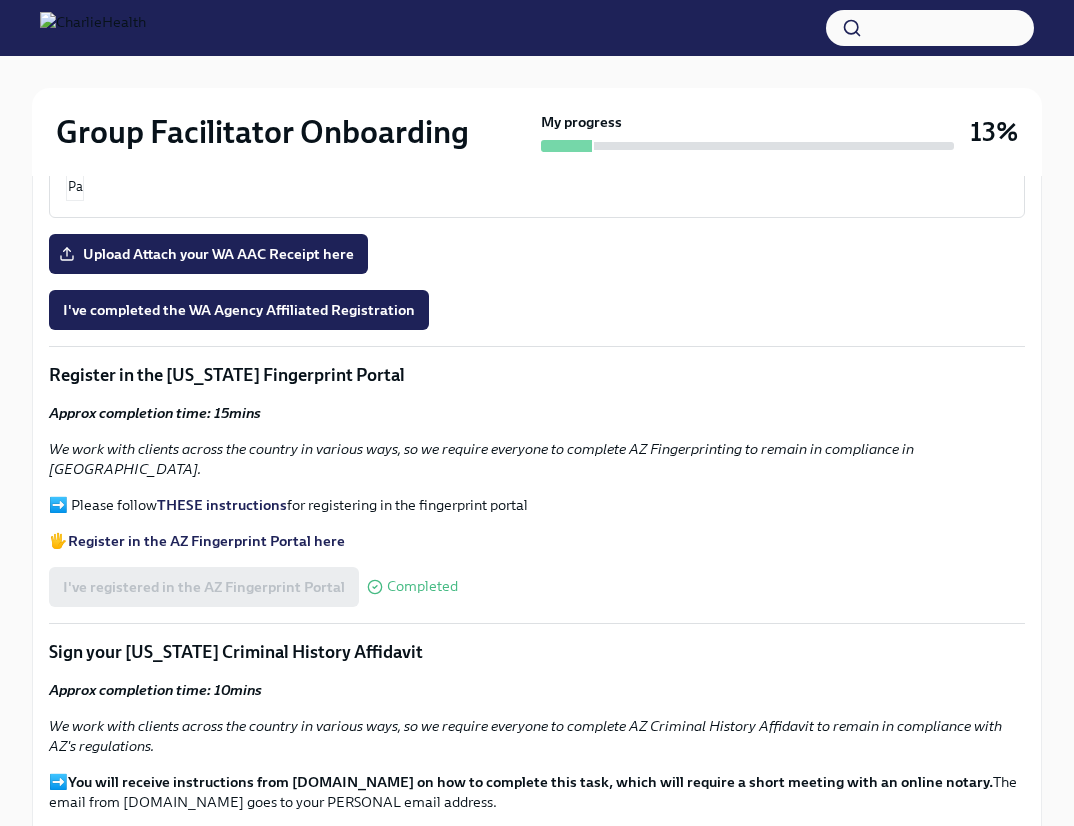 click on "THESE instructions" at bounding box center [222, 505] 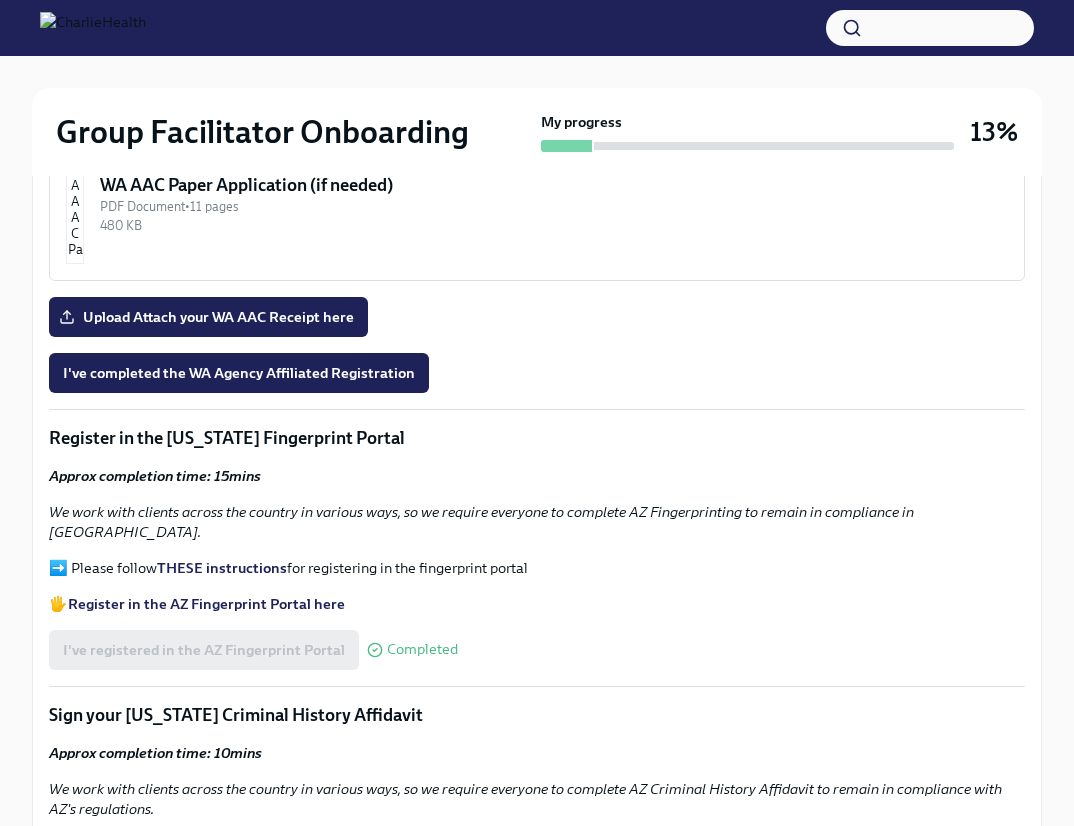 scroll, scrollTop: 1939, scrollLeft: 0, axis: vertical 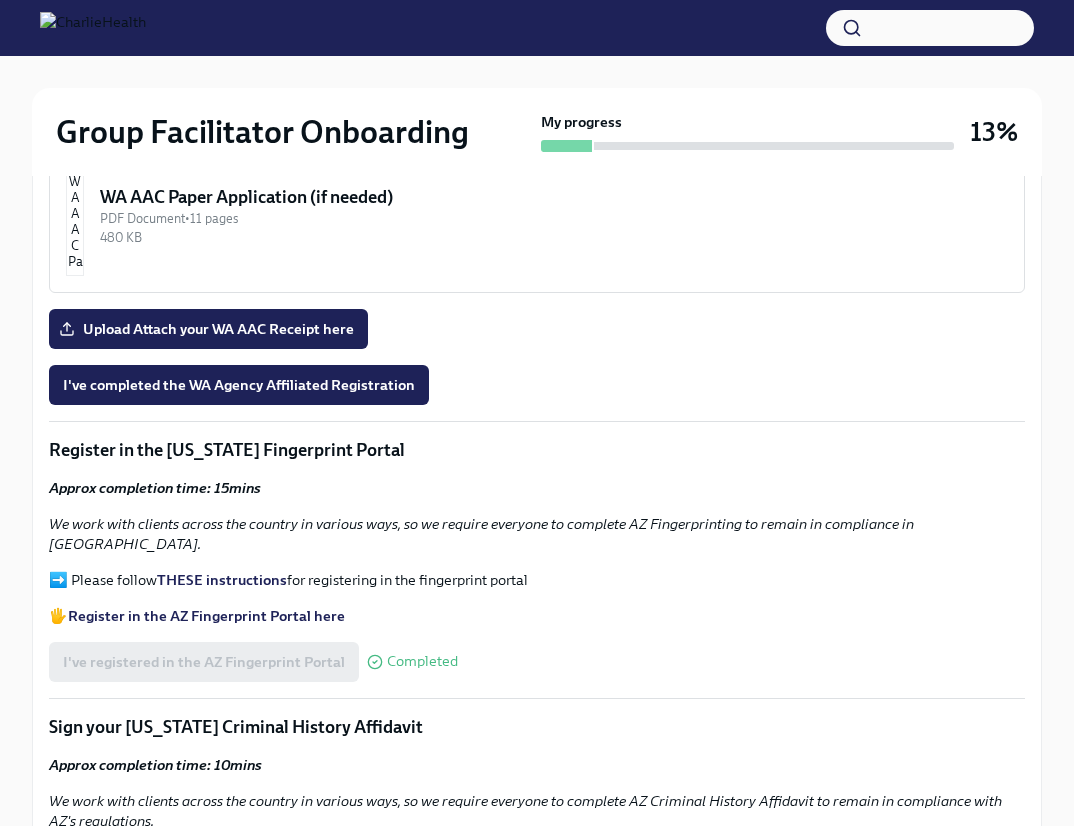 click on "I've registered in the AZ Fingerprint Portal Completed" at bounding box center (253, 662) 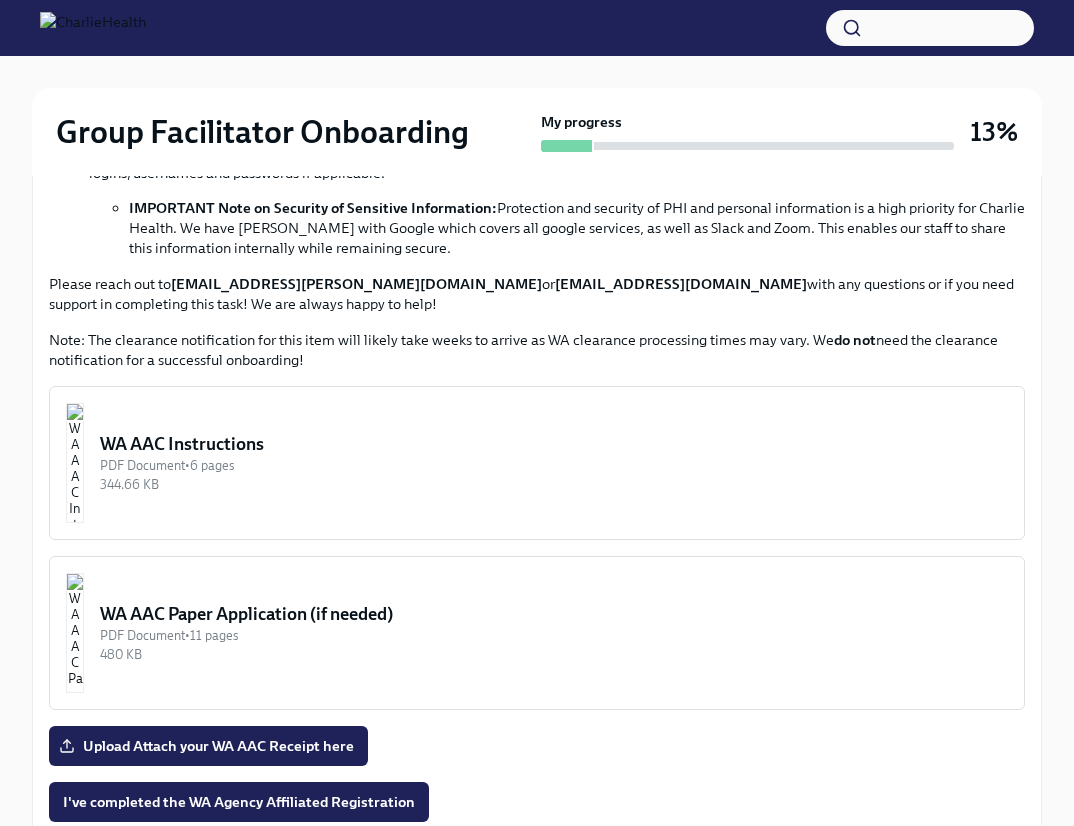 scroll, scrollTop: 1513, scrollLeft: 0, axis: vertical 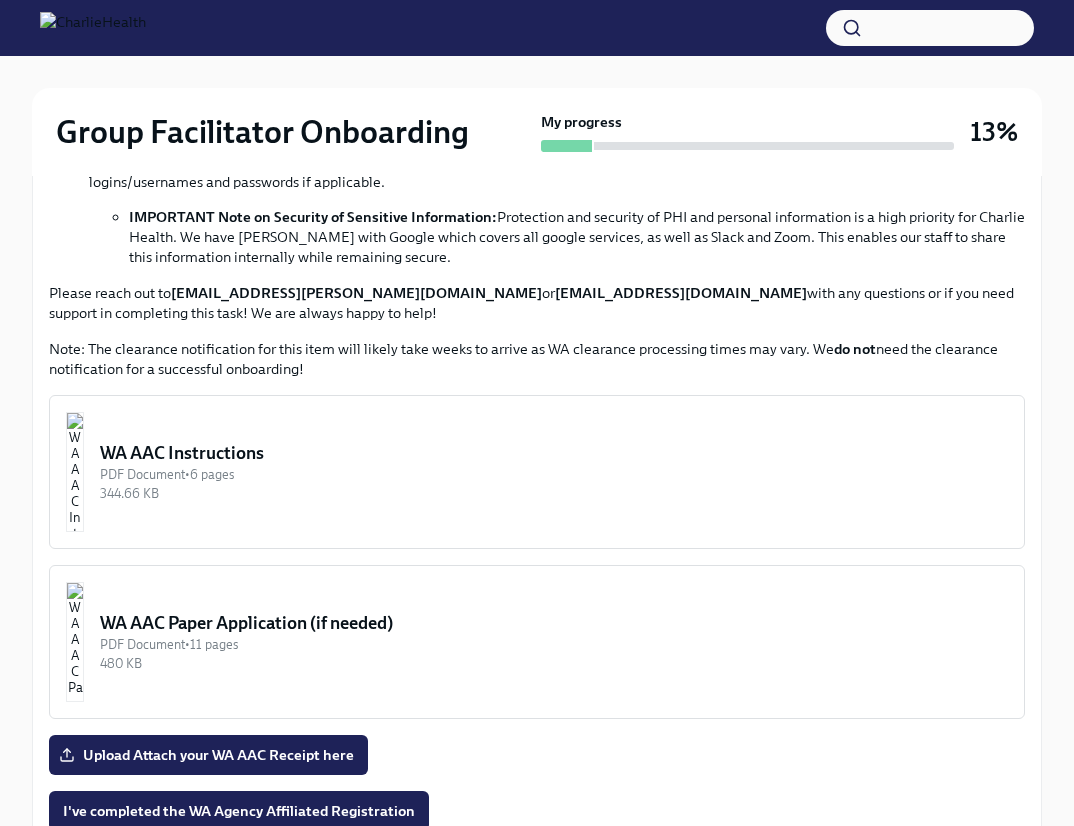 click on "WA AAC Instructions" at bounding box center (554, 453) 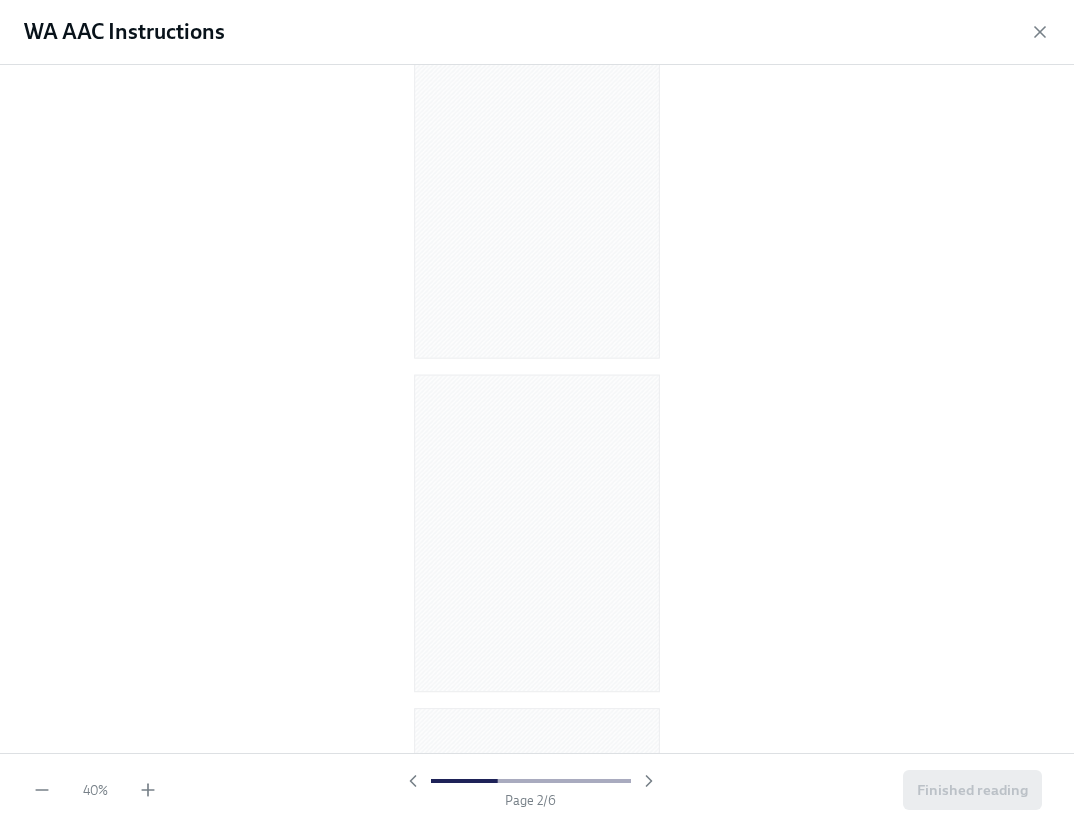 scroll, scrollTop: 57, scrollLeft: 0, axis: vertical 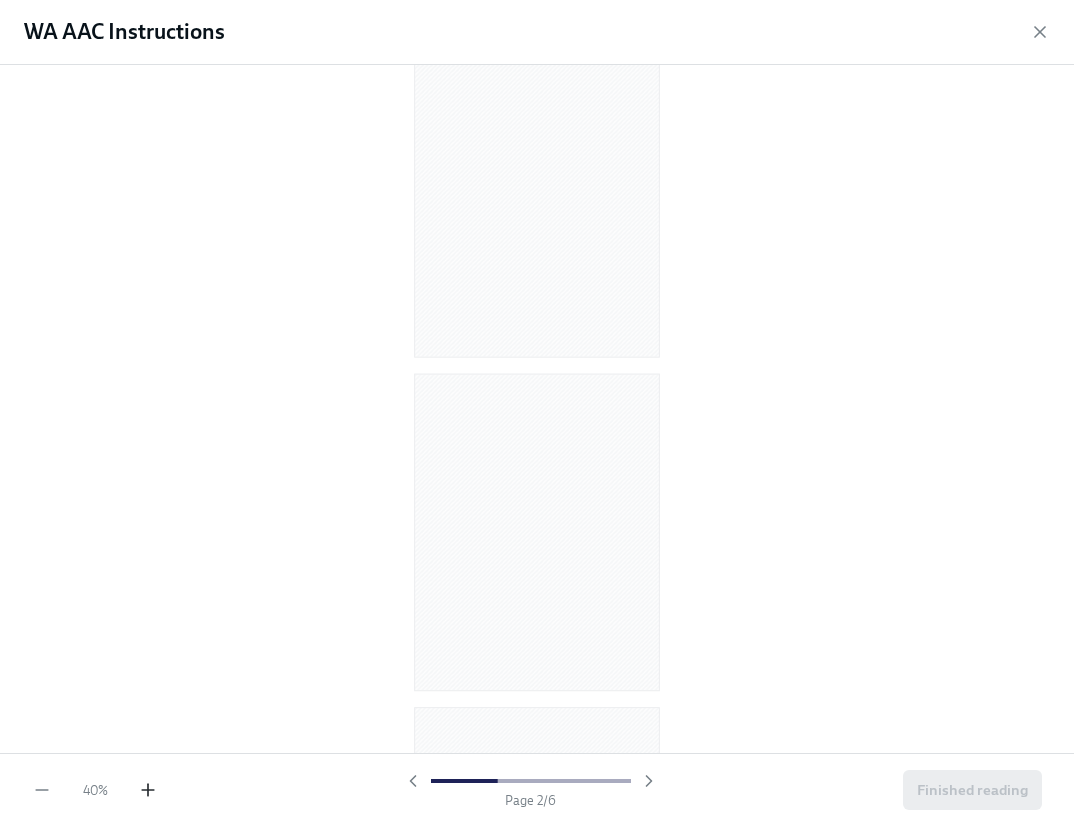 click 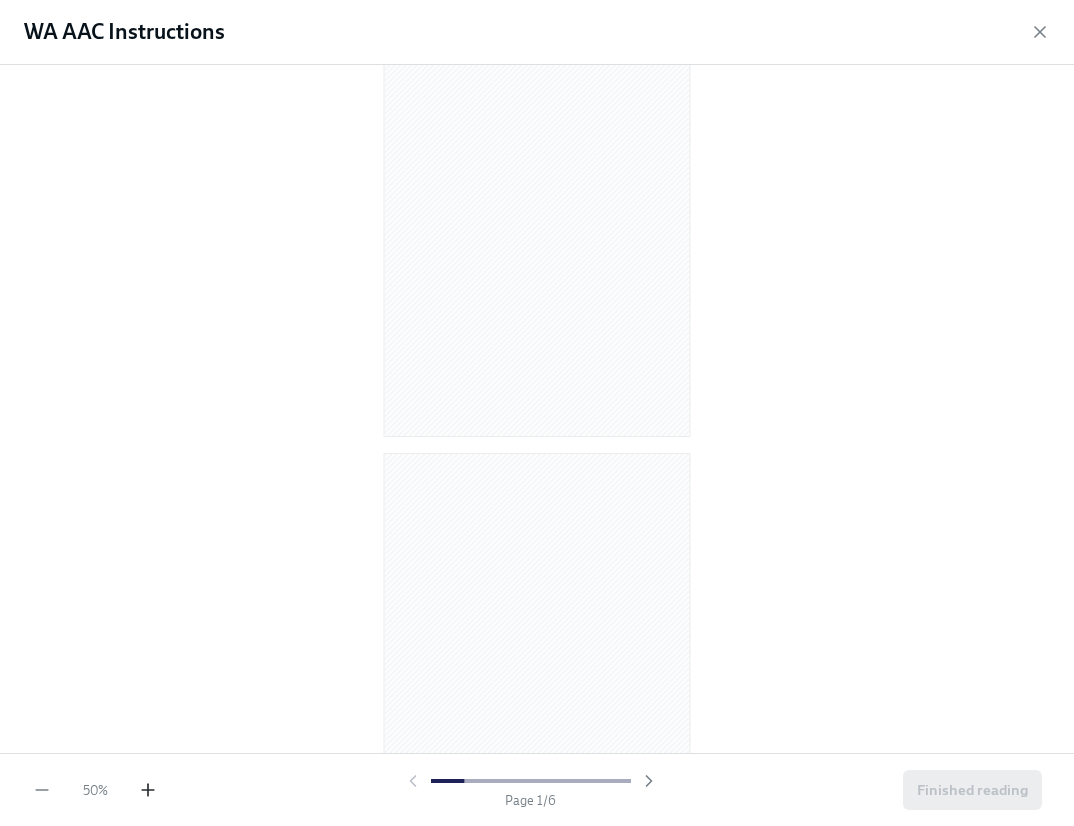click 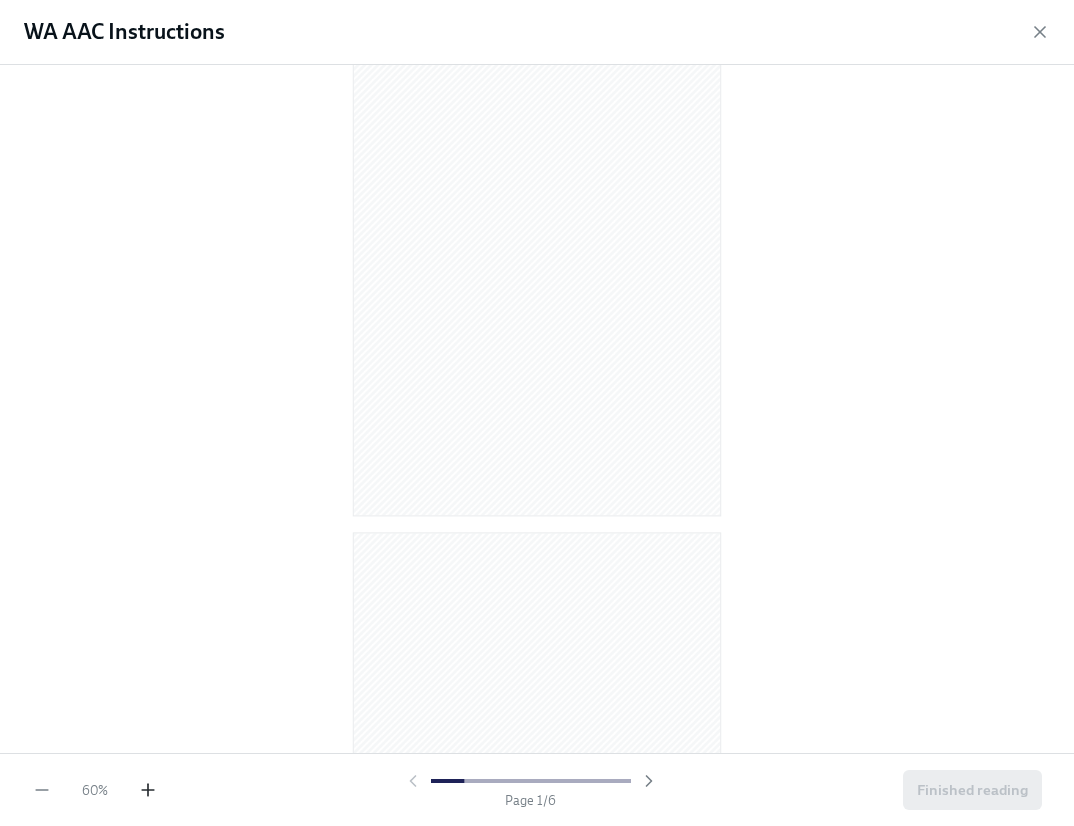 click 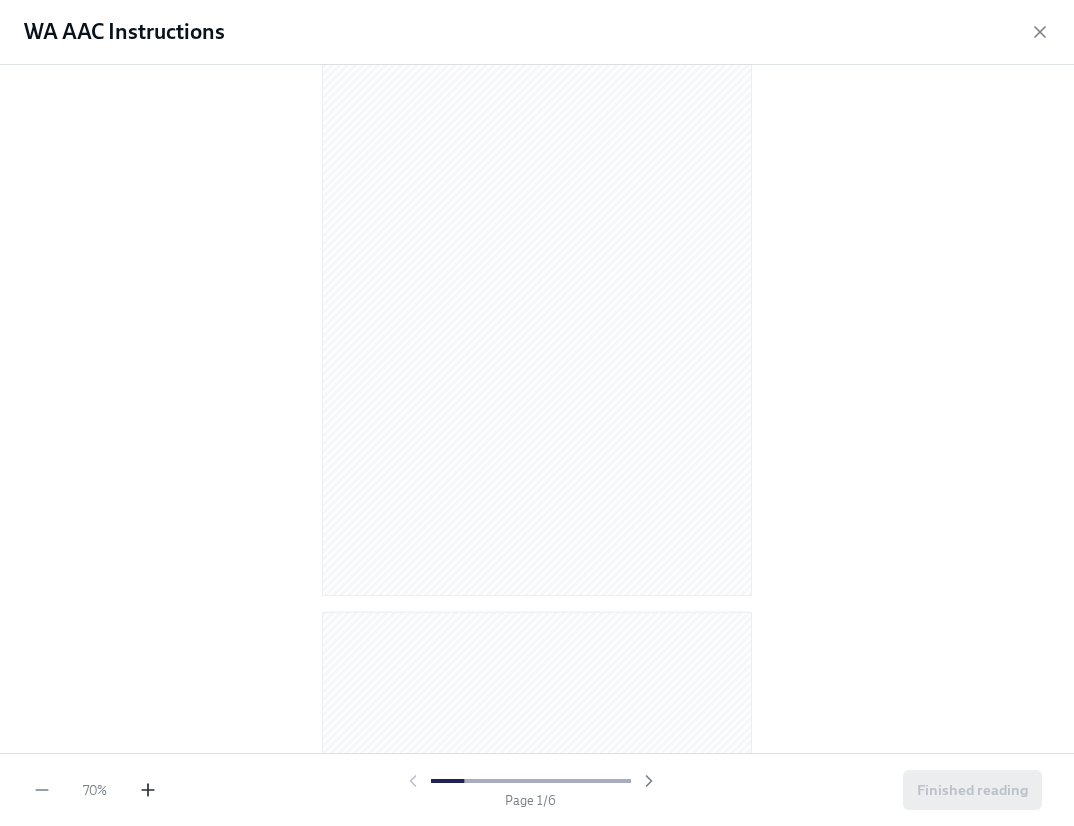 click 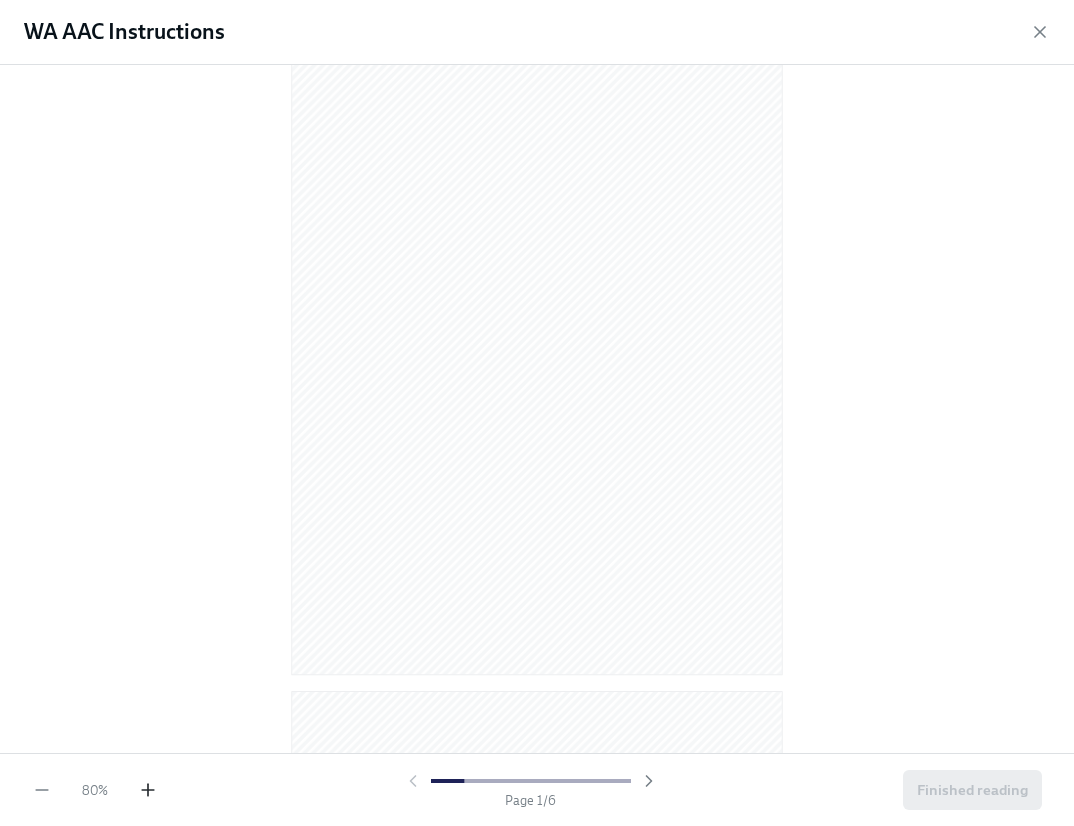 click 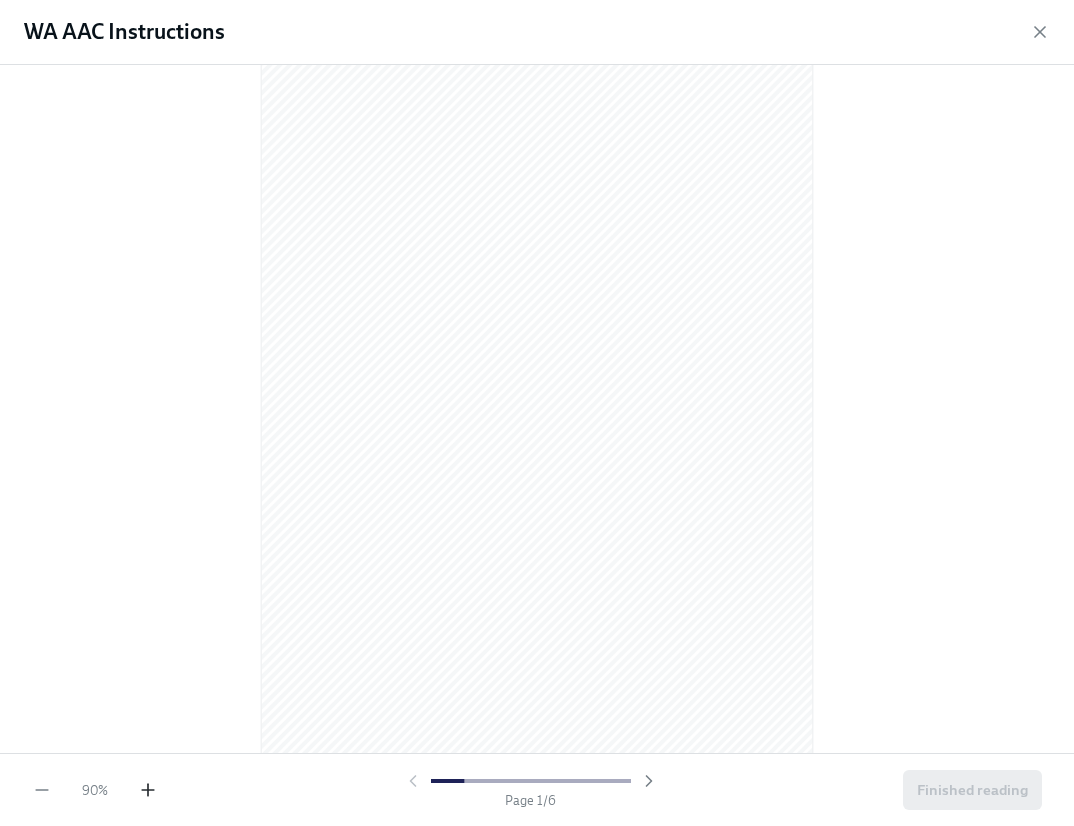 click 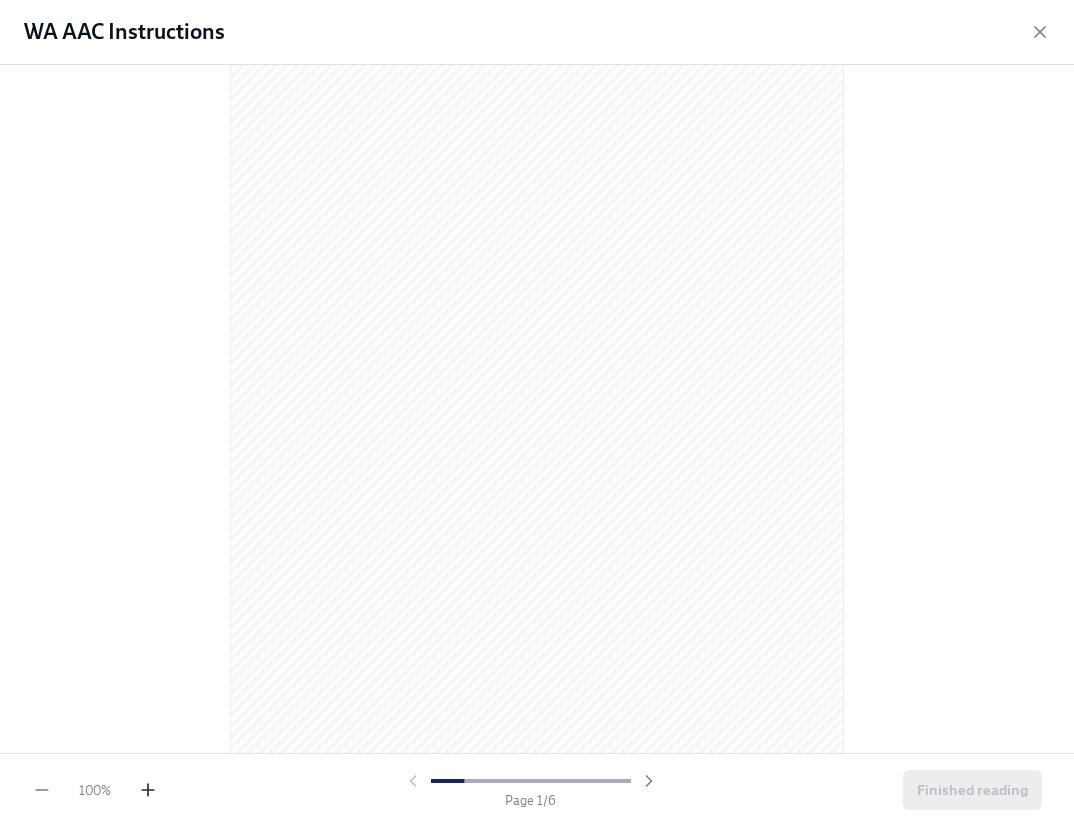 click 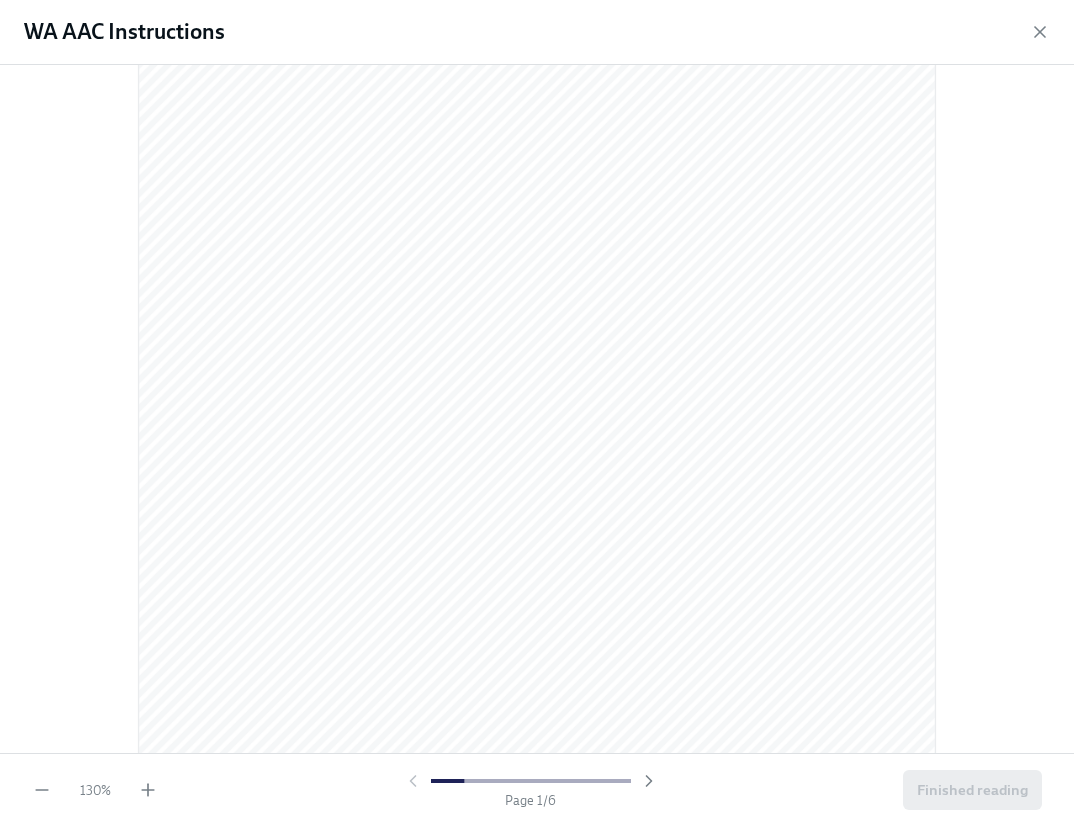 scroll, scrollTop: 1140, scrollLeft: 0, axis: vertical 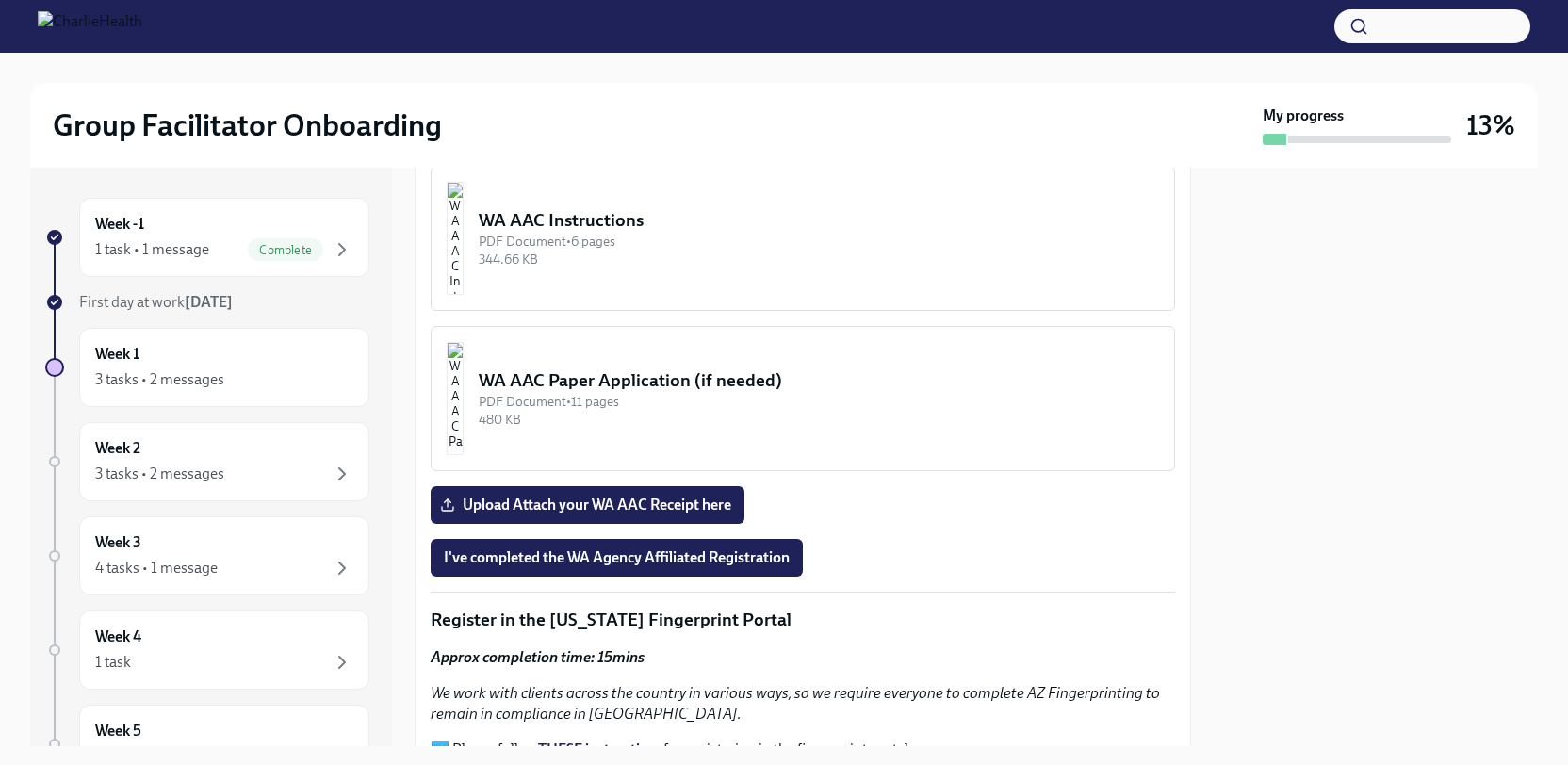 click on "WA AAC Instructions PDF Document  •  6 pages 344.66 KB" at bounding box center [803, 238] 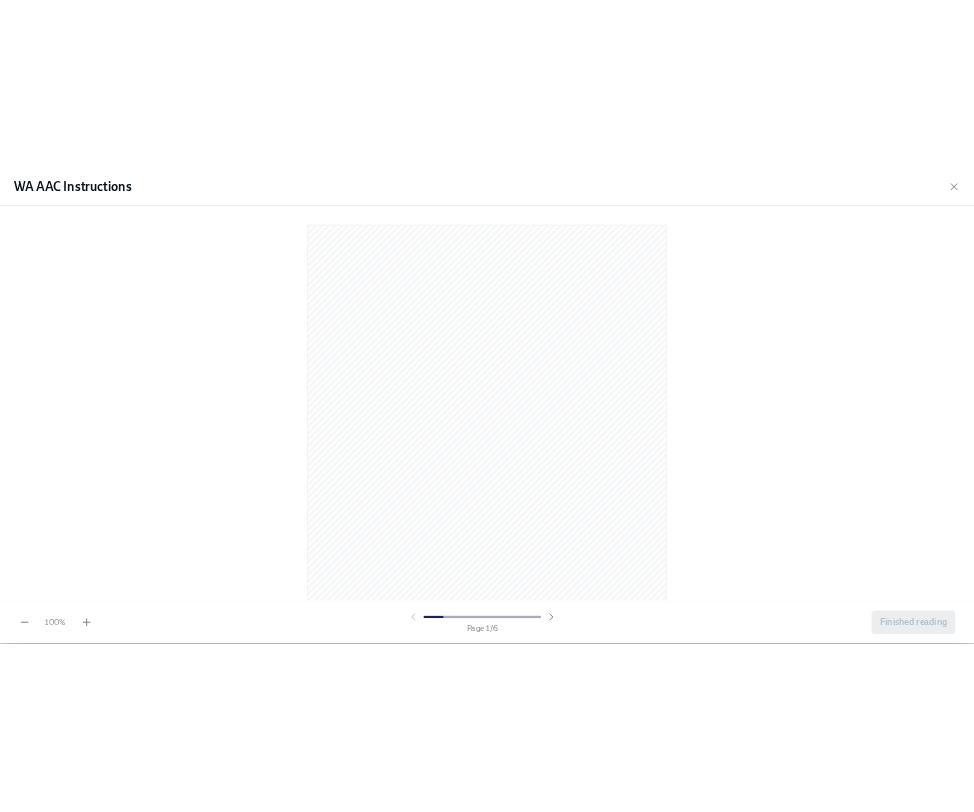 scroll, scrollTop: 1746, scrollLeft: 0, axis: vertical 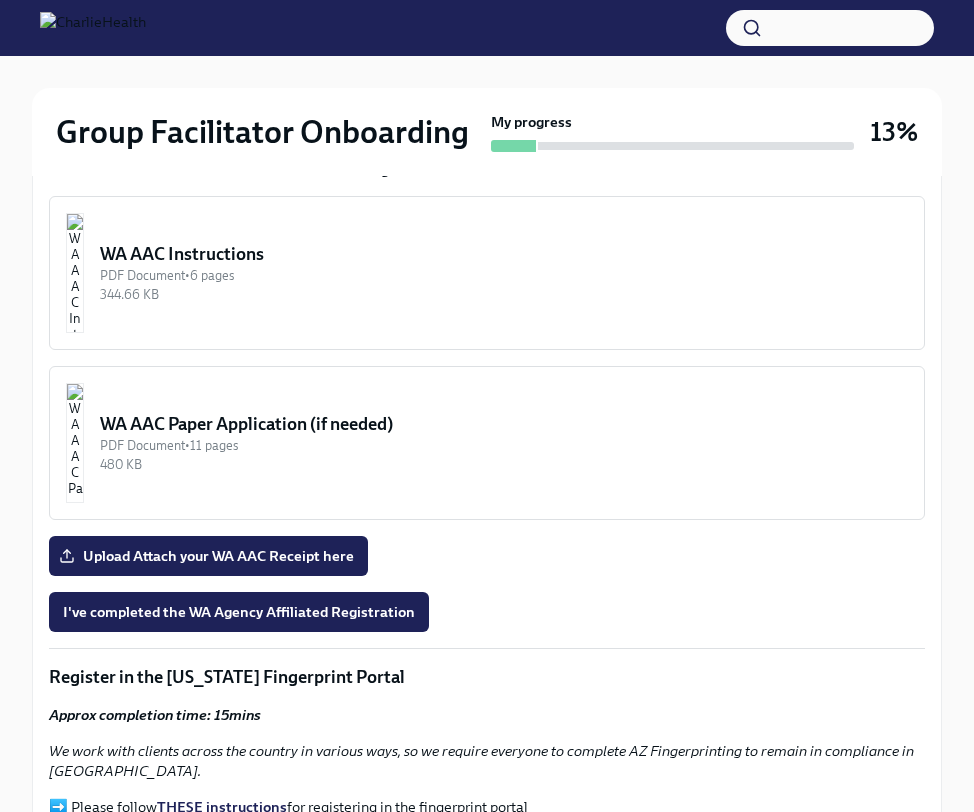 click on "WA AAC Instructions PDF Document  •  6 pages 344.66 KB" at bounding box center (487, 273) 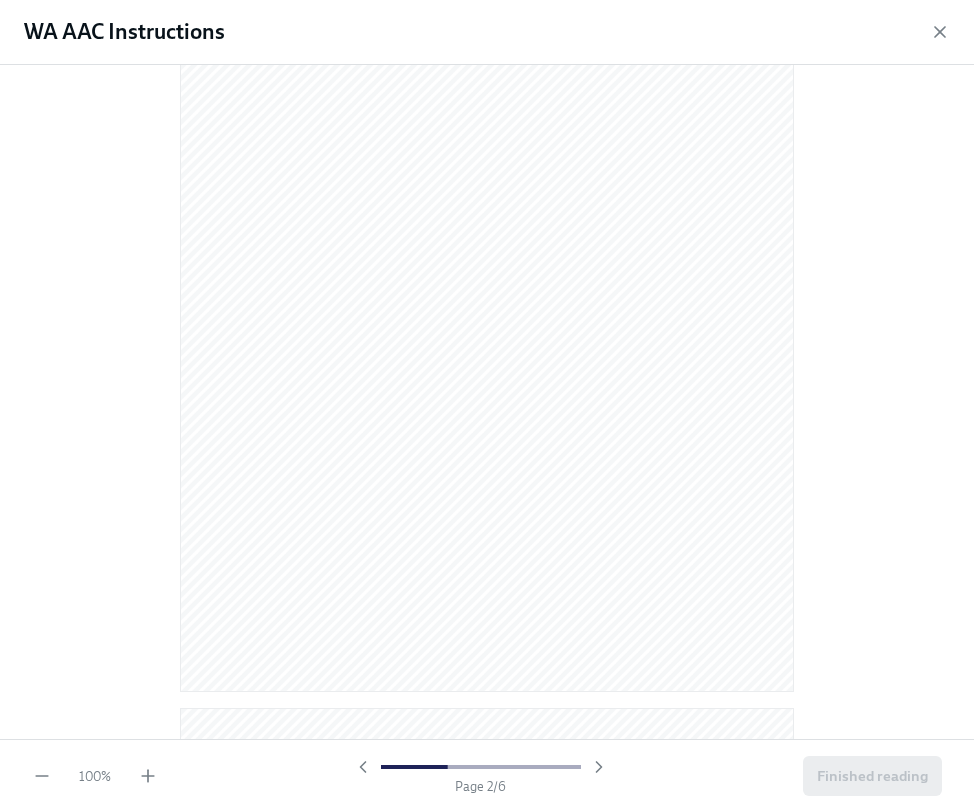 scroll, scrollTop: 1010, scrollLeft: 0, axis: vertical 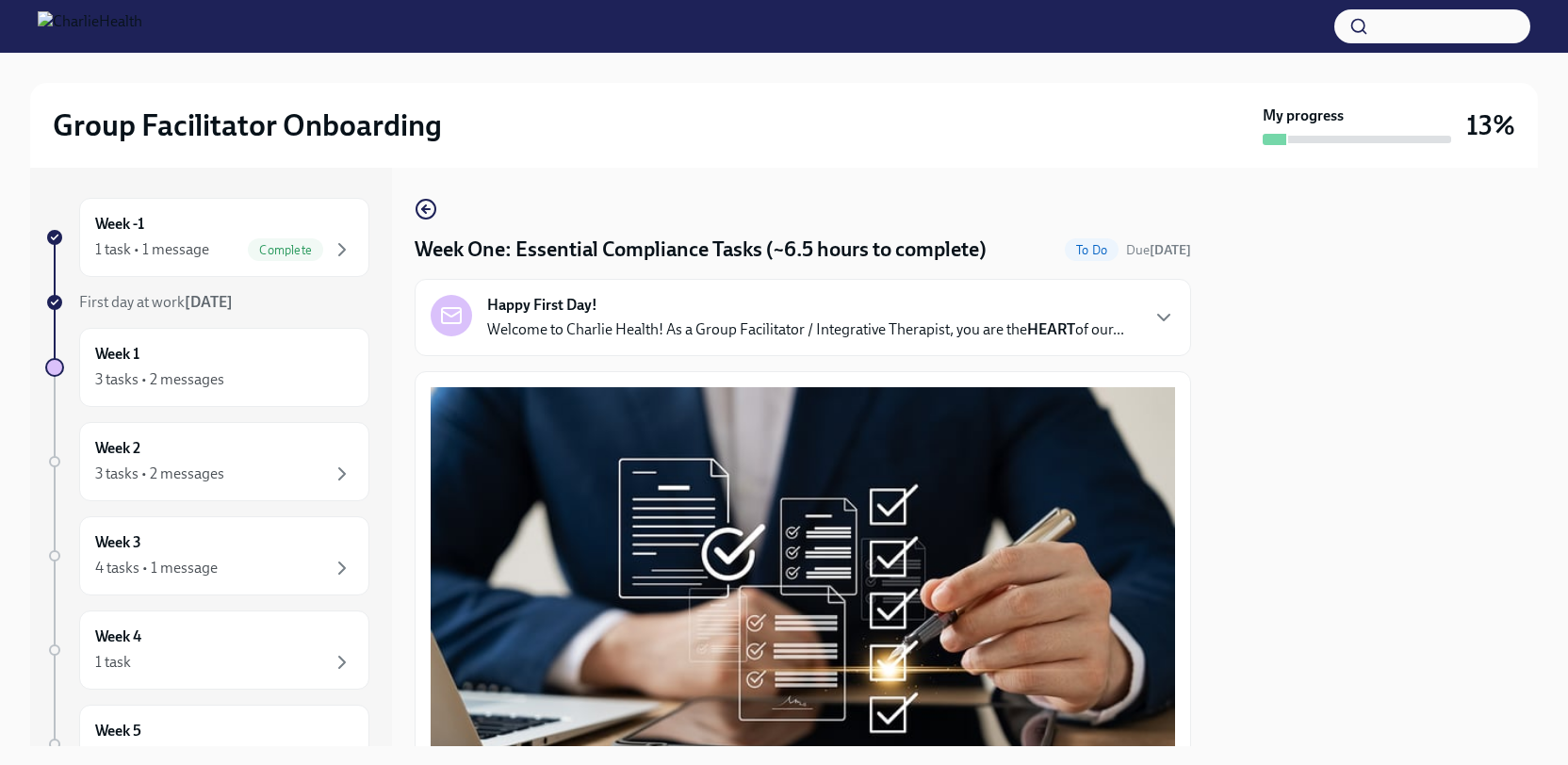 click on "Group Facilitator Onboarding My progress 13% Week -1 1 task • 1 message Complete First day at work  [DATE] Week 1 3 tasks • 2 messages Week 2 3 tasks • 2 messages Week 3 4 tasks • 1 message Week 4 1 task Week 5 1 task Week 6 1 task Experience ends  [DATE] Week One: Essential Compliance Tasks (~6.5 hours to complete) To Do Due  [DATE] Happy First Day! Welcome to Charlie Health! As a Group Facilitator / Integrative Therapist, you are the  HEART  of our... Welcome to your essential compliance tasks list!
Offering virtual mental health services to 37+ states requires a unique approach to onboarding! It’s important that you are compliant in every state we serve so that you can support any client that comes through your specific groups. UKG Billing: Clock all following tasks as Compliance Tasks Fill Out The [US_STATE] Agency Affiliated Registration Approx completion time: 20mins
All Group Facilitators  complete this registration to ensure we can meet our client demand in [US_STATE].
⏰" at bounding box center (784, 399) 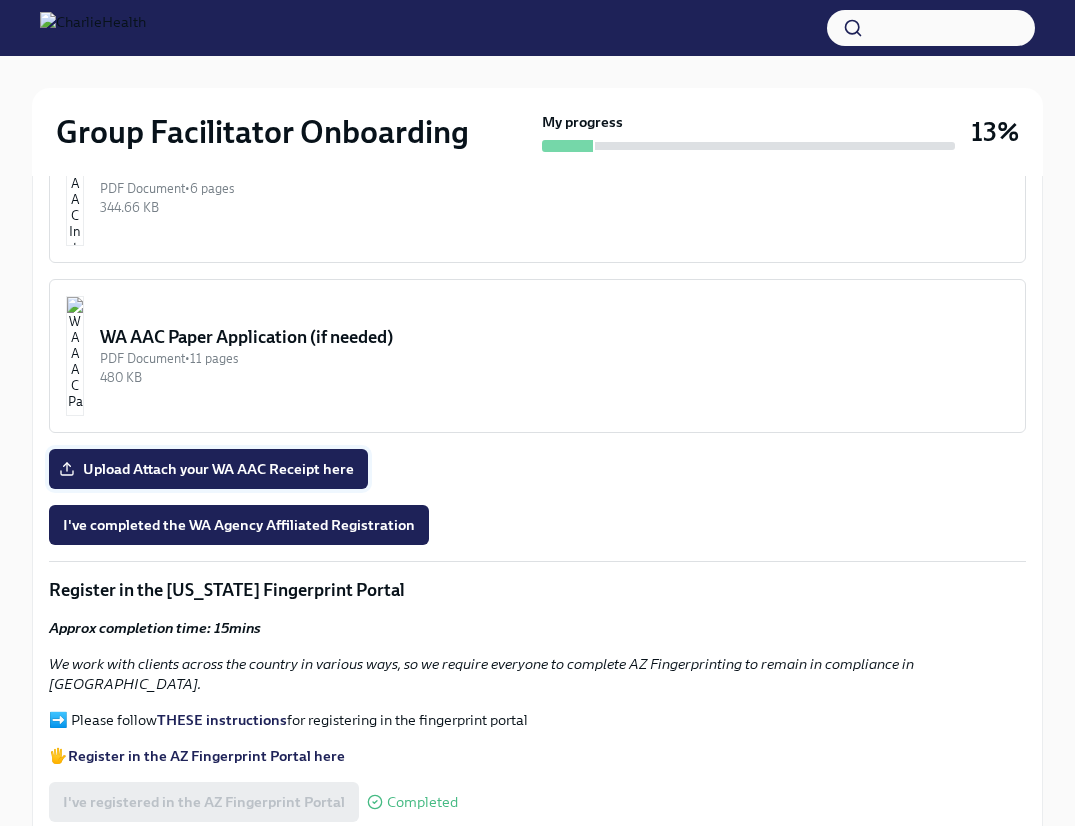 scroll, scrollTop: 1797, scrollLeft: 0, axis: vertical 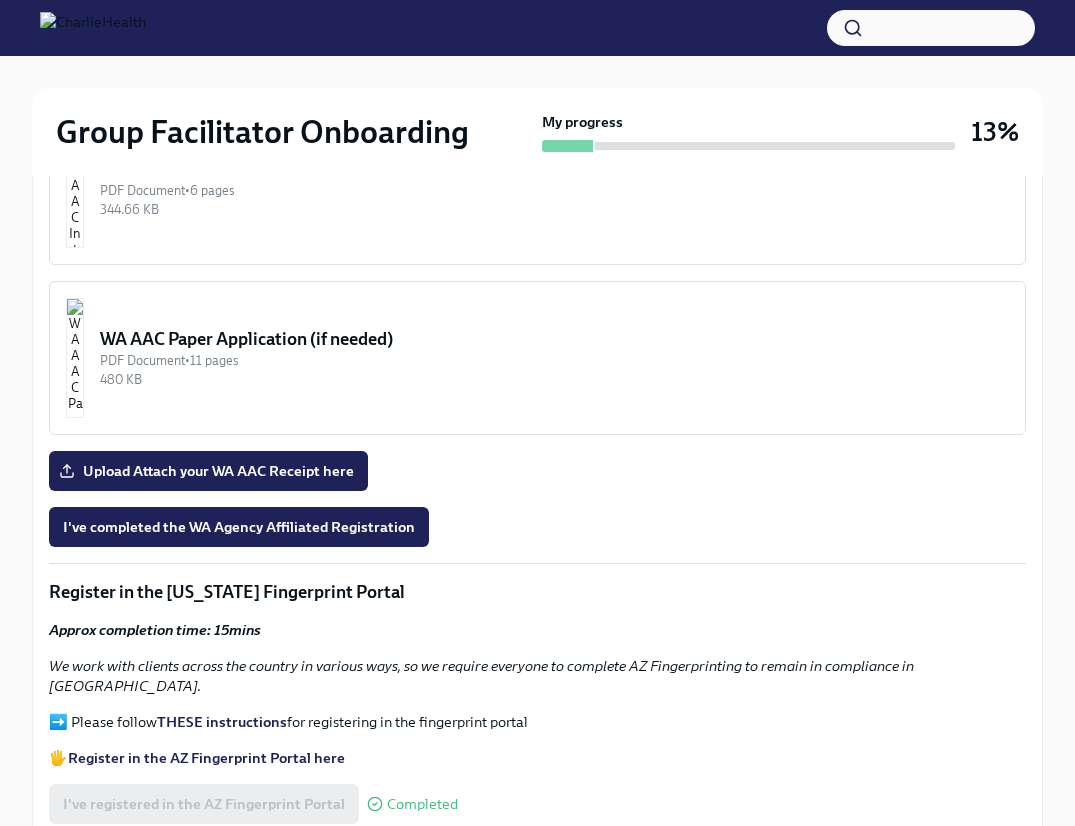 click on "WA AAC Paper Application (if needed)" at bounding box center [554, 339] 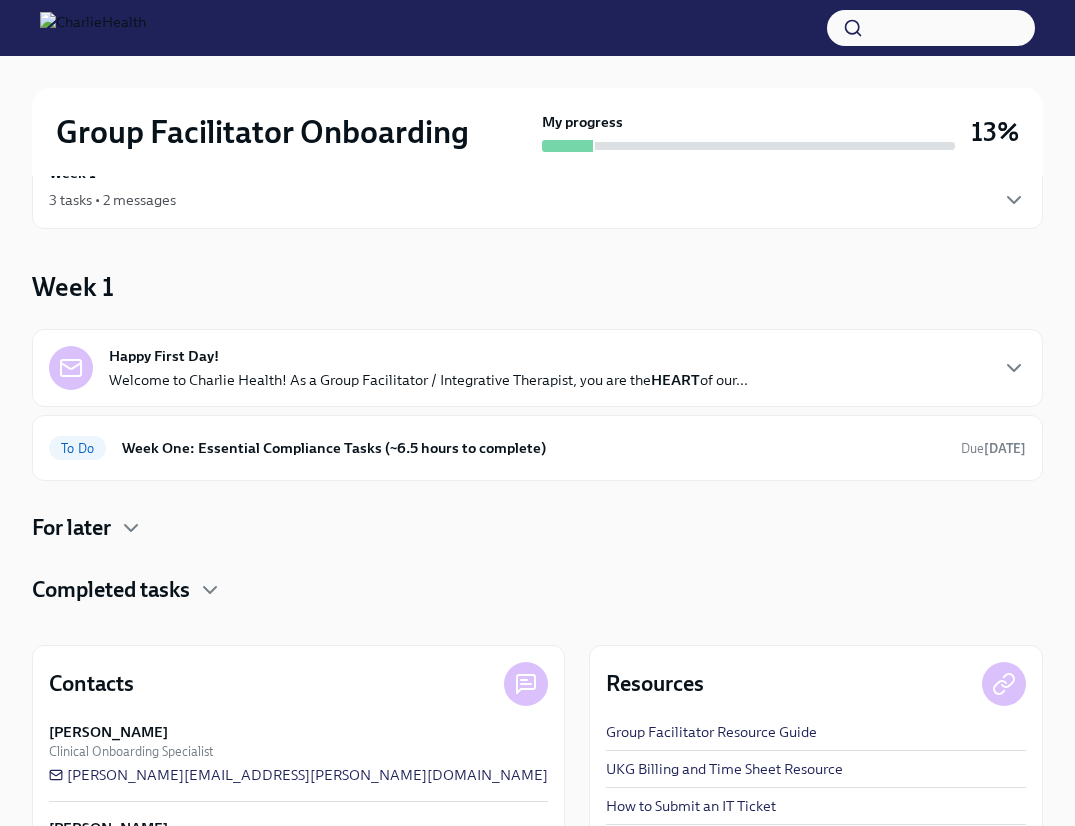 scroll, scrollTop: 0, scrollLeft: 0, axis: both 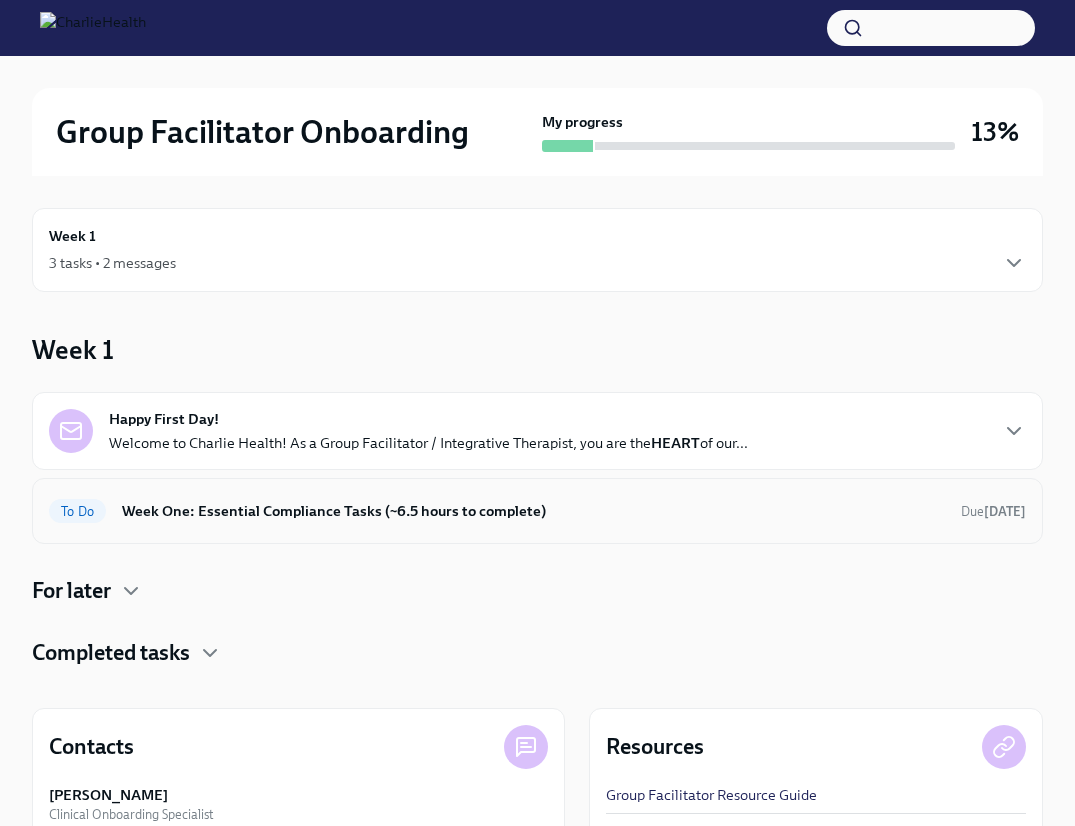 click on "Week One: Essential Compliance Tasks (~6.5 hours to complete)" at bounding box center (533, 511) 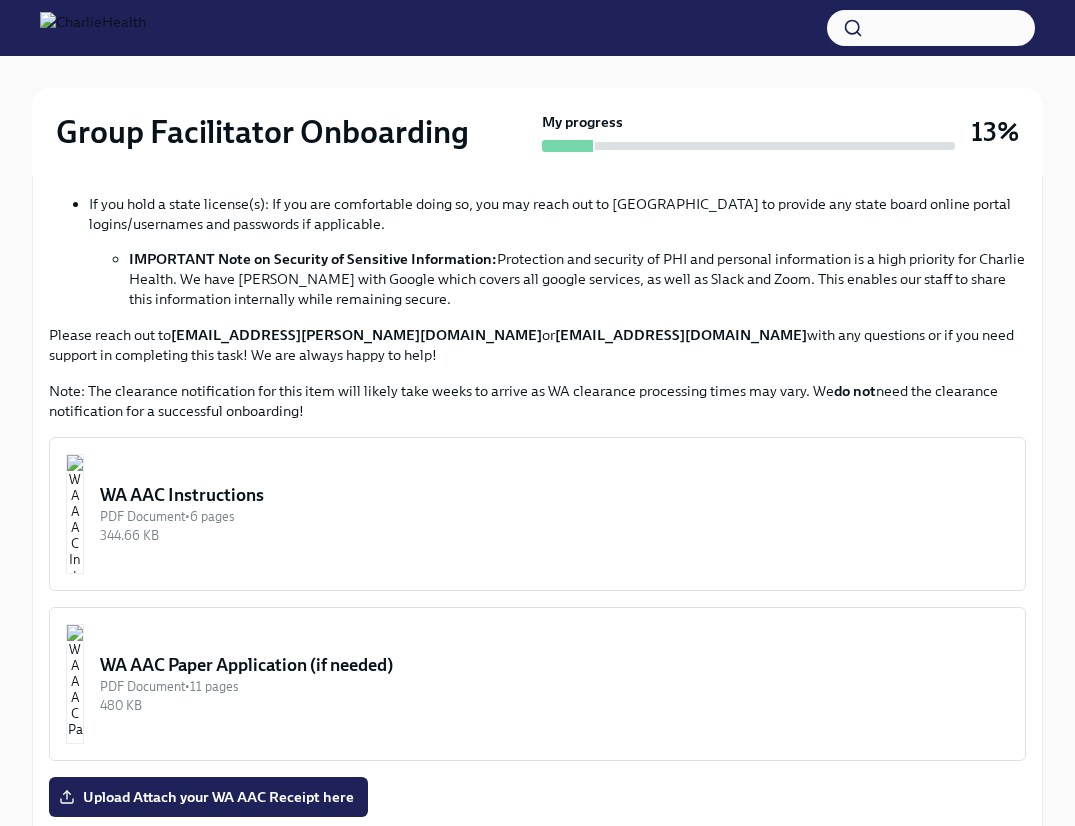 scroll, scrollTop: 1469, scrollLeft: 0, axis: vertical 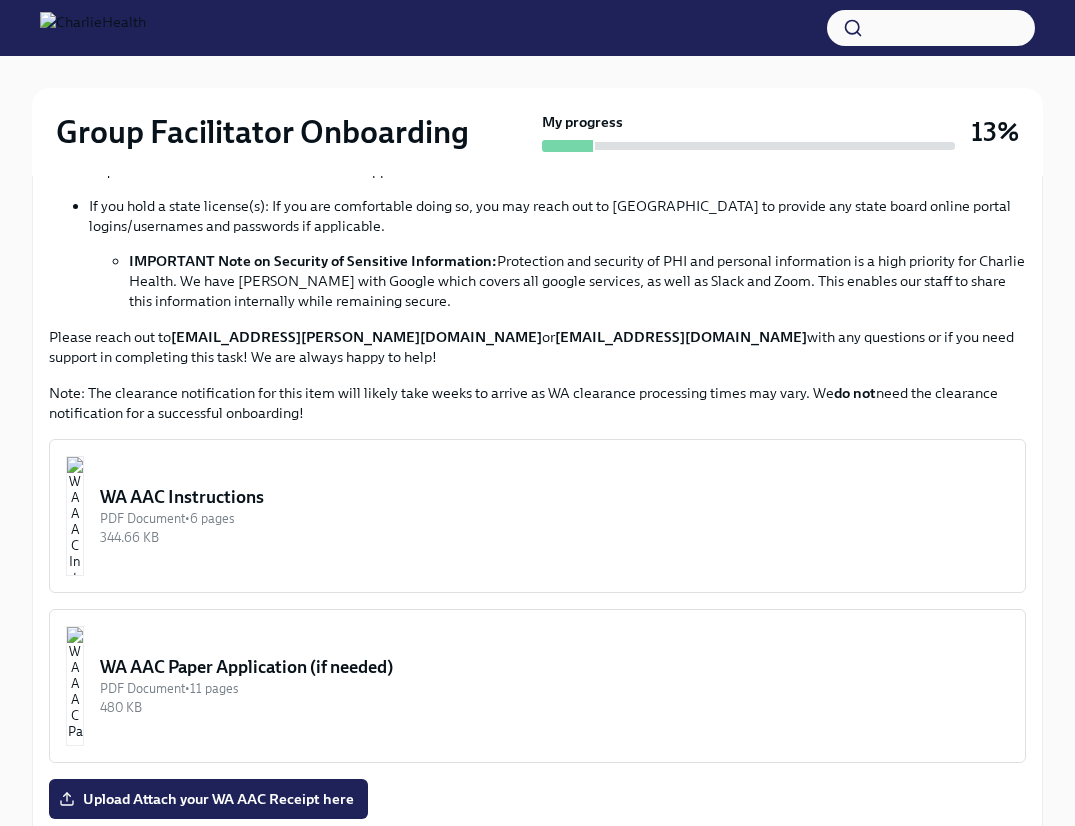 click on "344.66 KB" at bounding box center (554, 537) 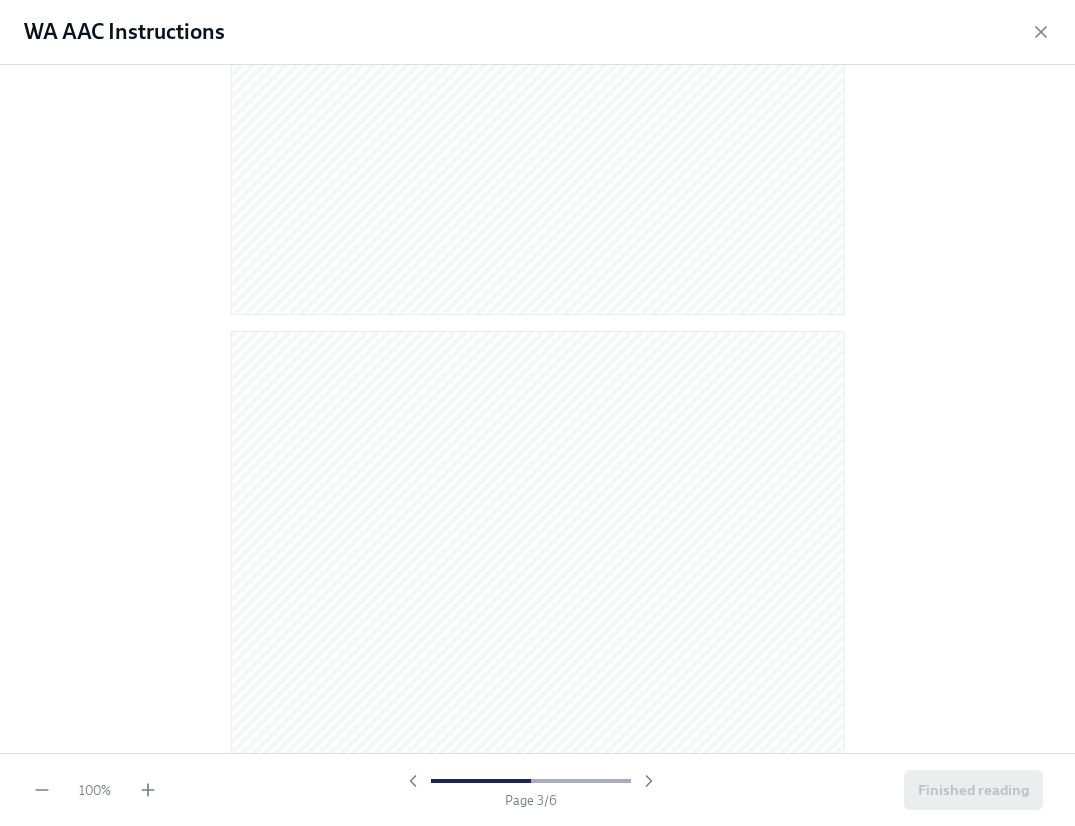 scroll, scrollTop: 1388, scrollLeft: 0, axis: vertical 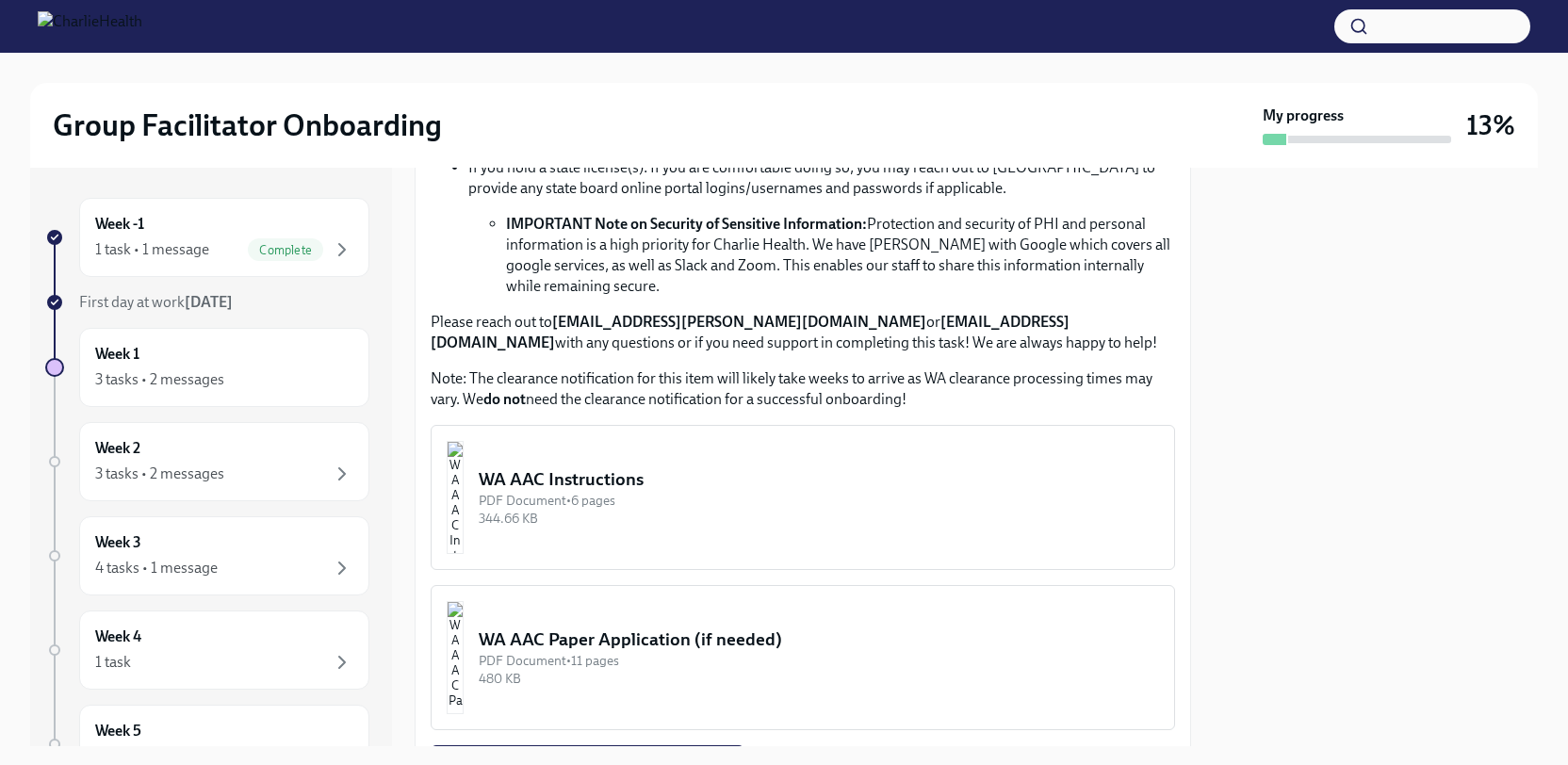 click on "WA AAC Instructions PDF Document  •  6 pages 344.66 KB" at bounding box center (803, 497) 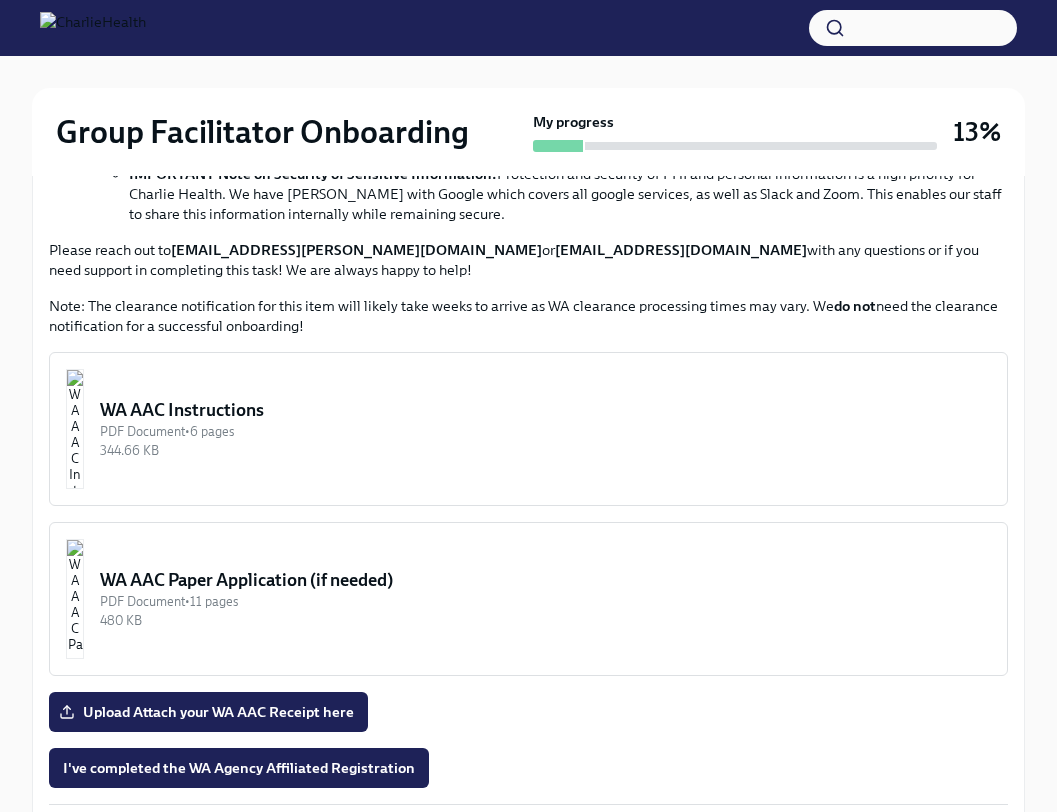 scroll, scrollTop: 1561, scrollLeft: 0, axis: vertical 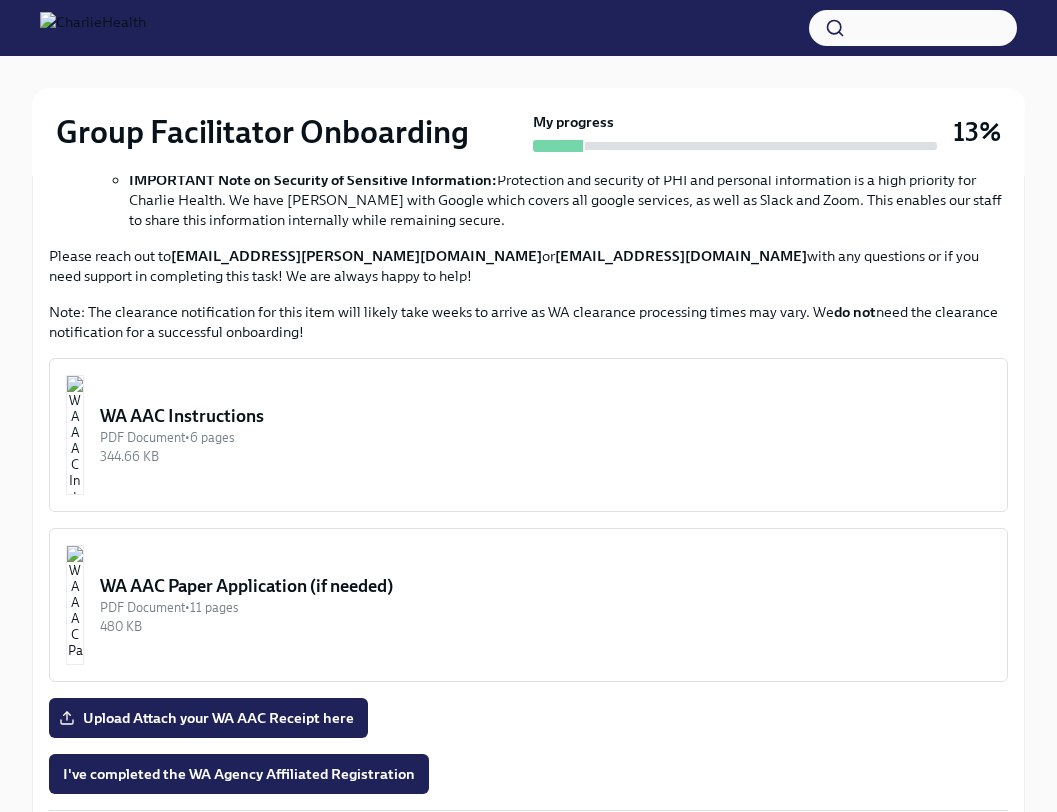 click on "WA AAC Instructions" at bounding box center [545, 416] 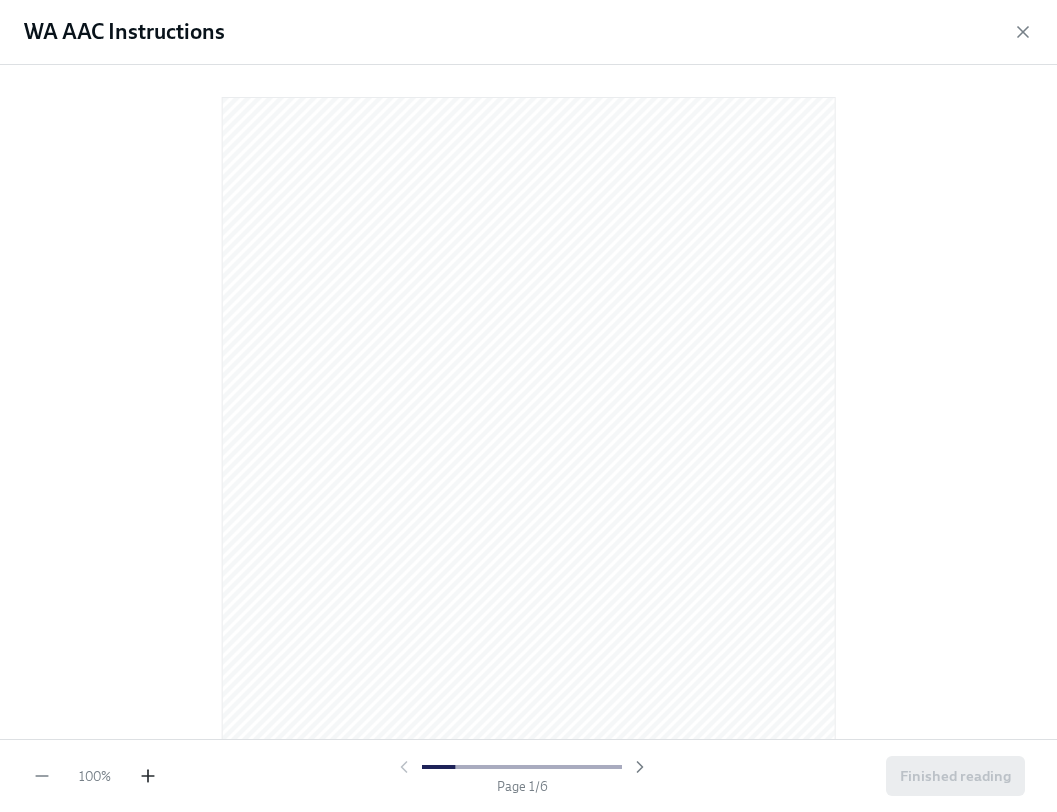 click 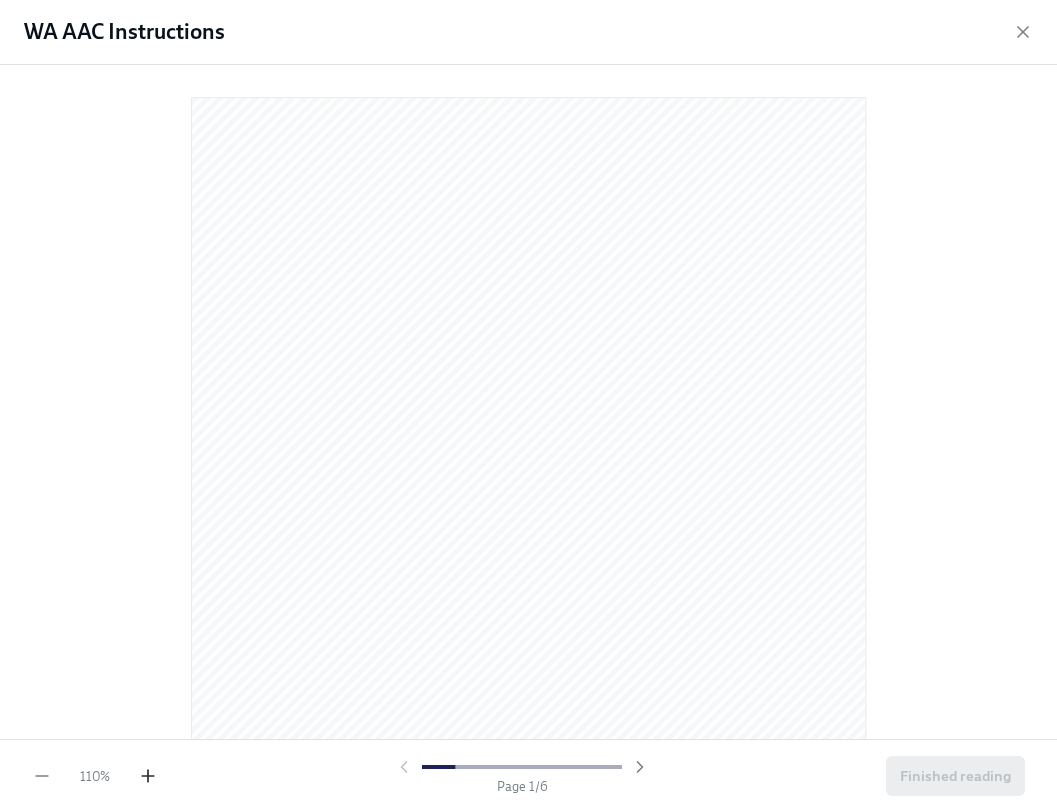 click 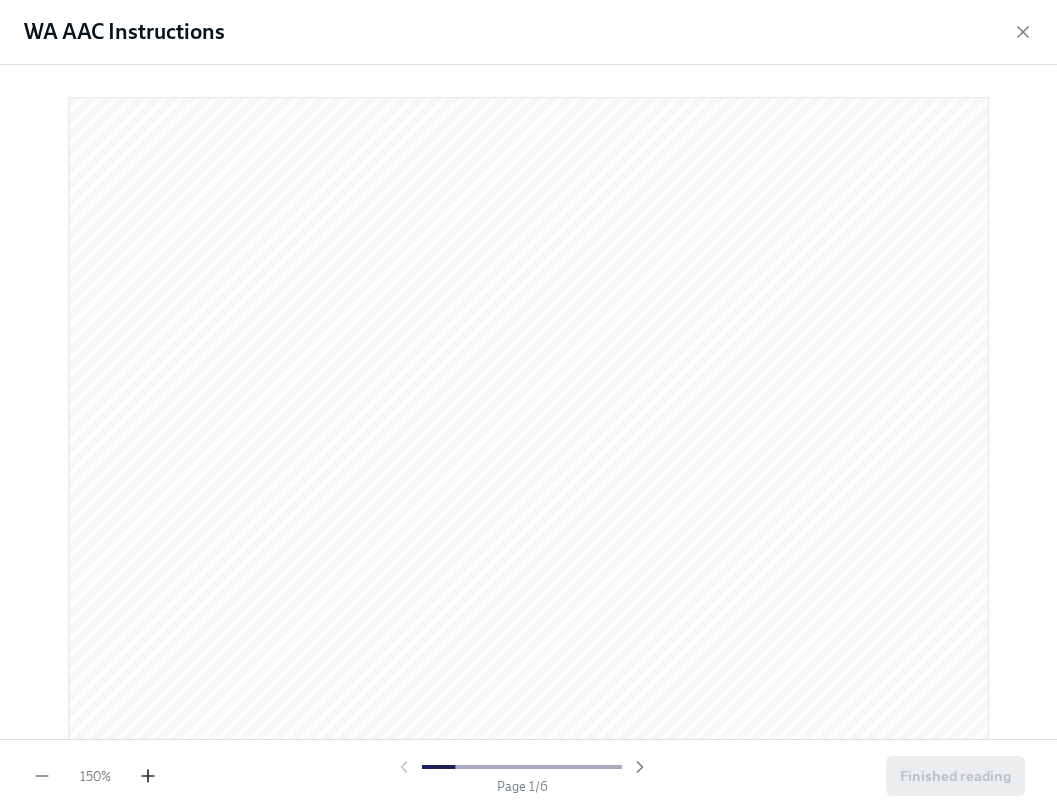 click 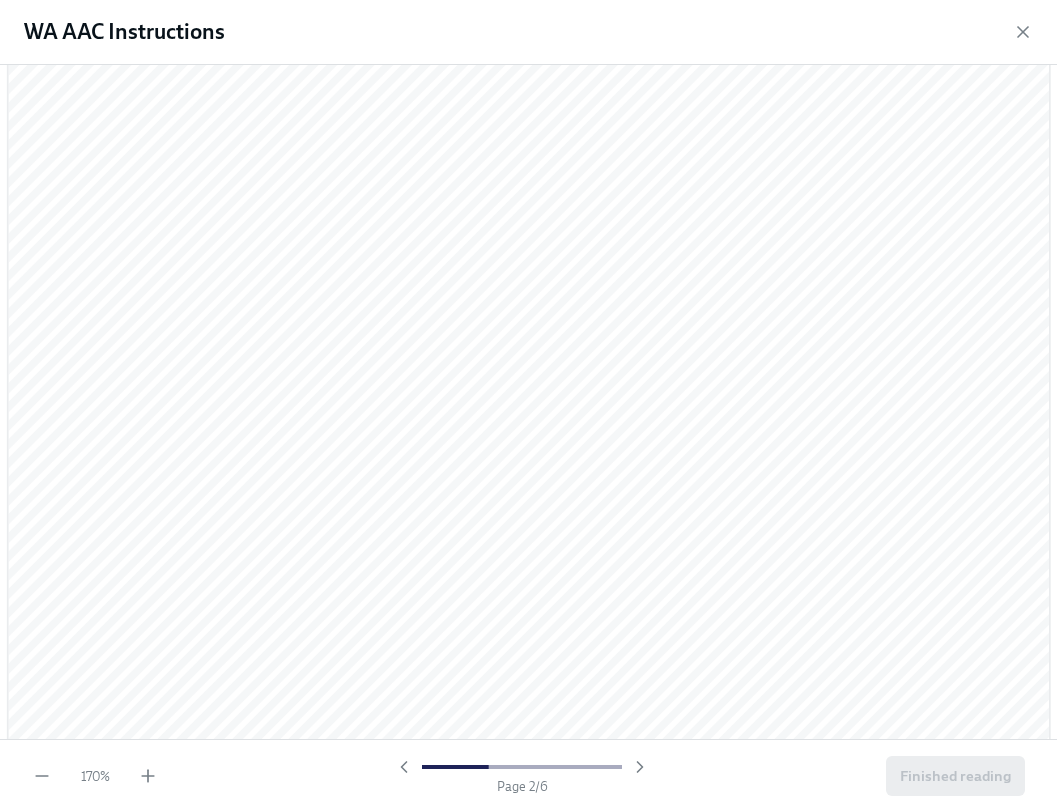 scroll, scrollTop: 1790, scrollLeft: 0, axis: vertical 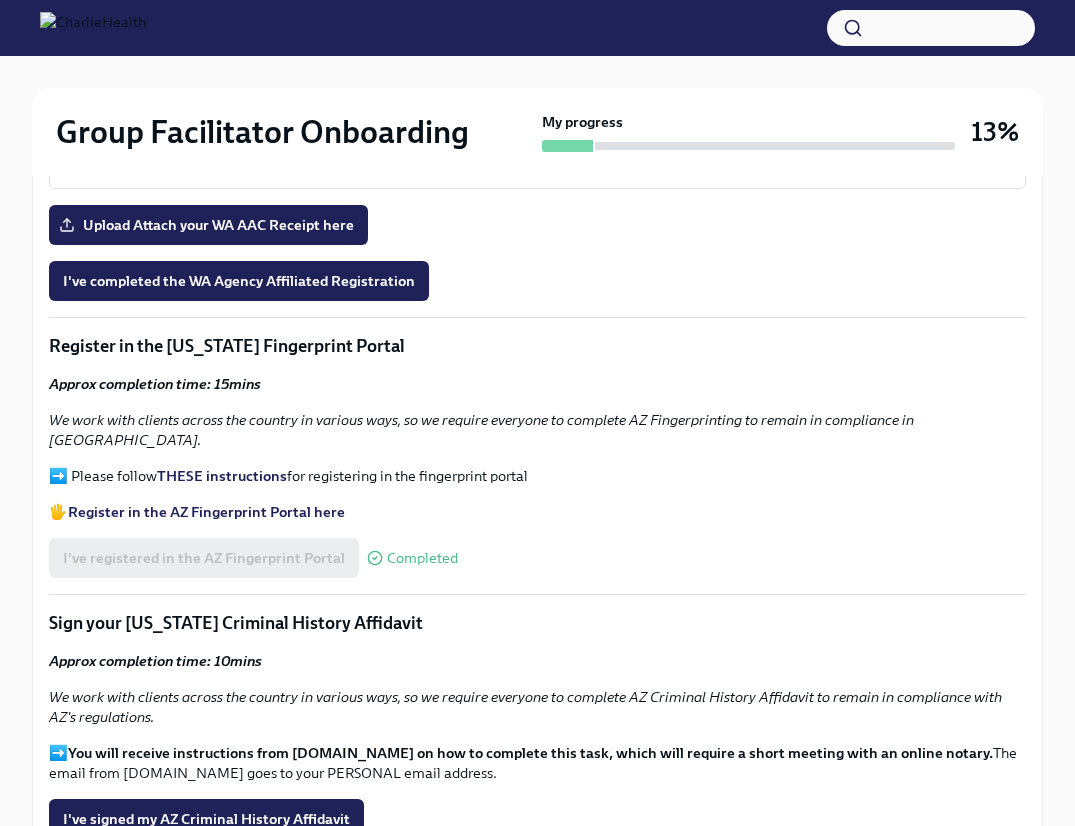 click on "THESE instructions" at bounding box center [222, 476] 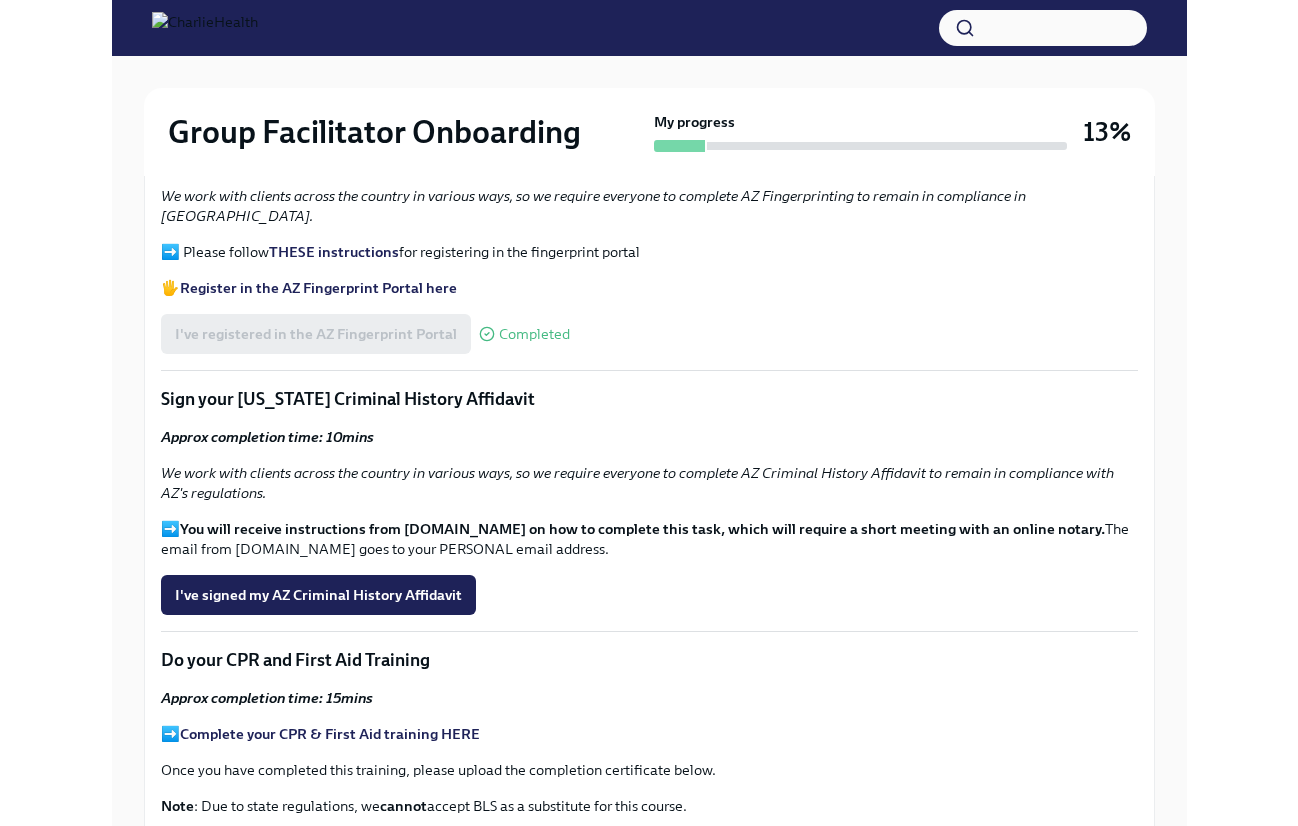scroll, scrollTop: 34, scrollLeft: 0, axis: vertical 